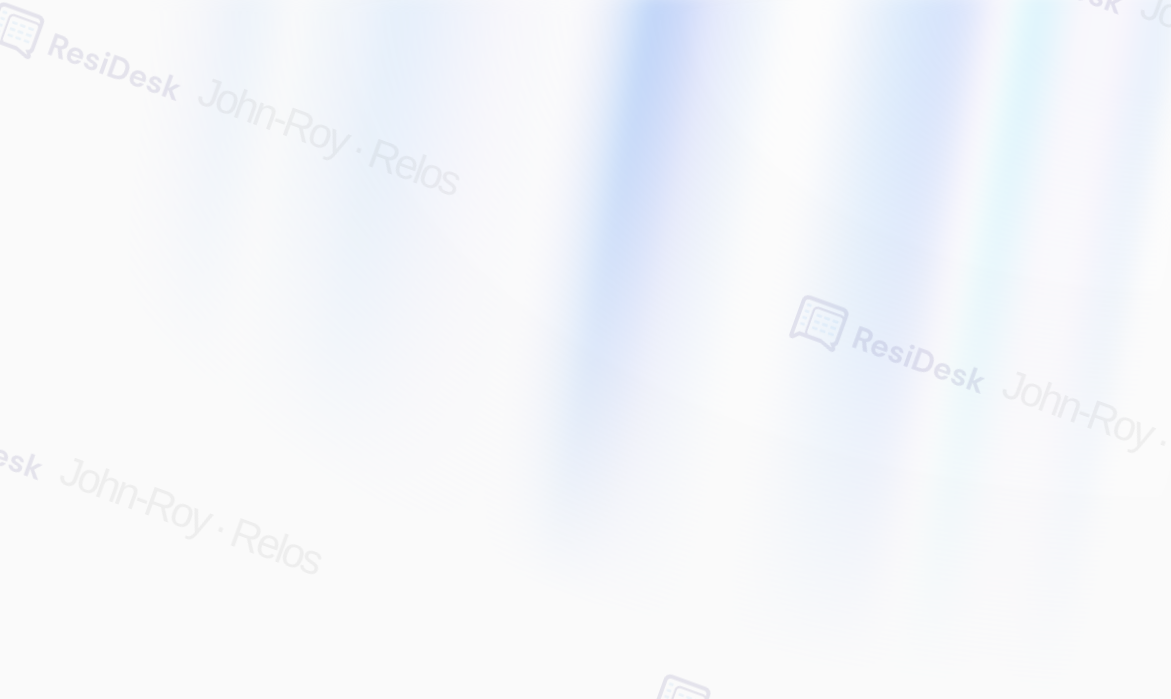 scroll, scrollTop: 0, scrollLeft: 0, axis: both 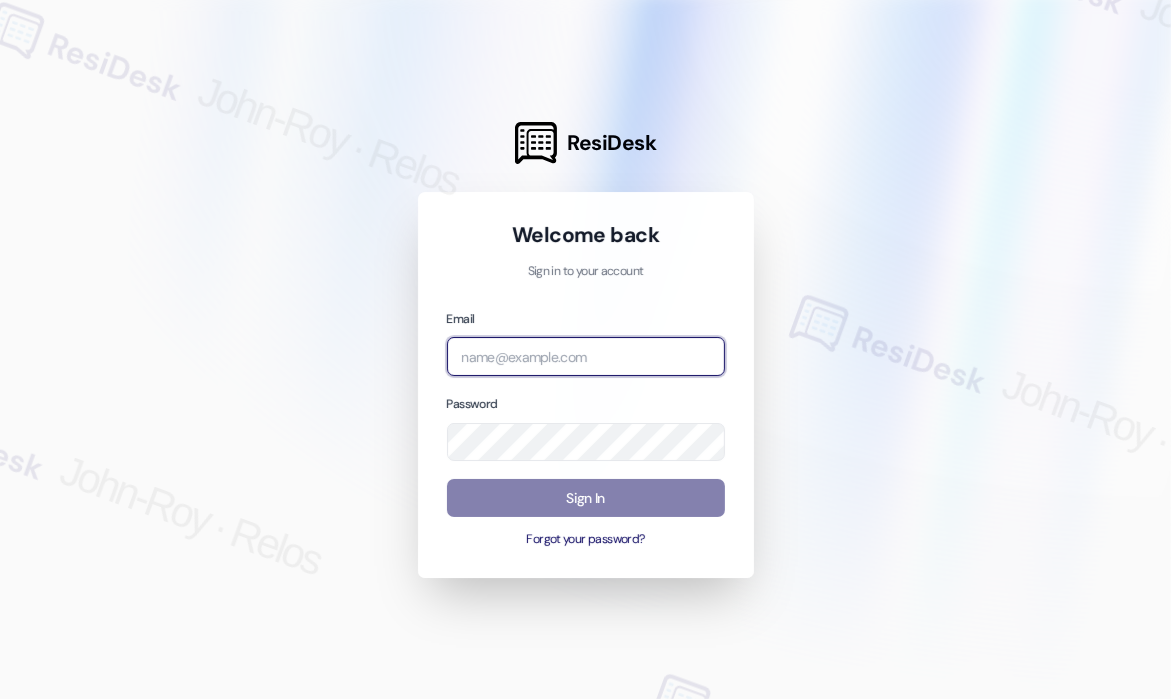 click at bounding box center (586, 356) 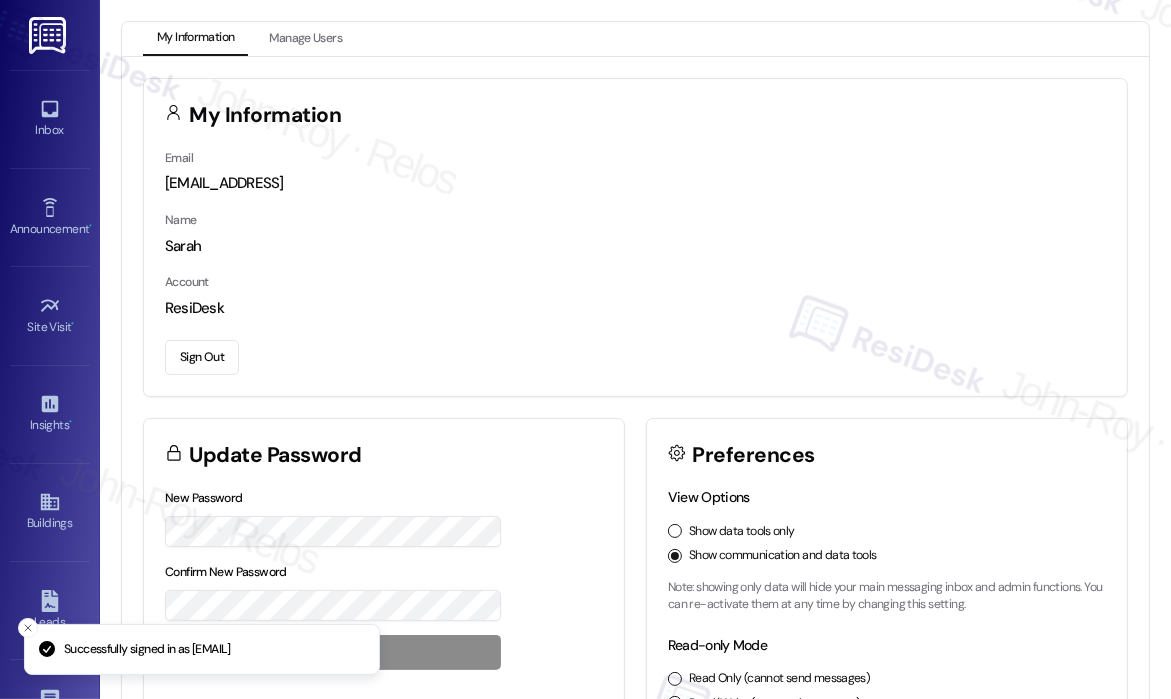 click on "Email [EMAIL] Name [FIRST] Account ResiDesk Sign Out" at bounding box center [635, 271] 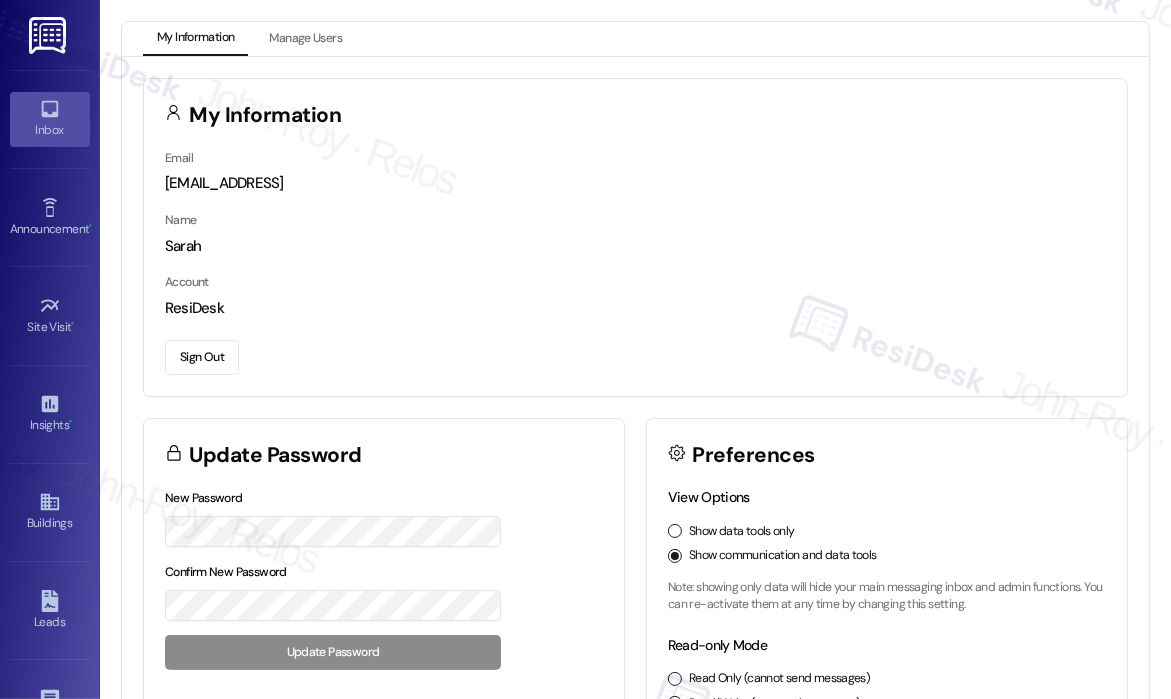 click on "Inbox" at bounding box center (50, 130) 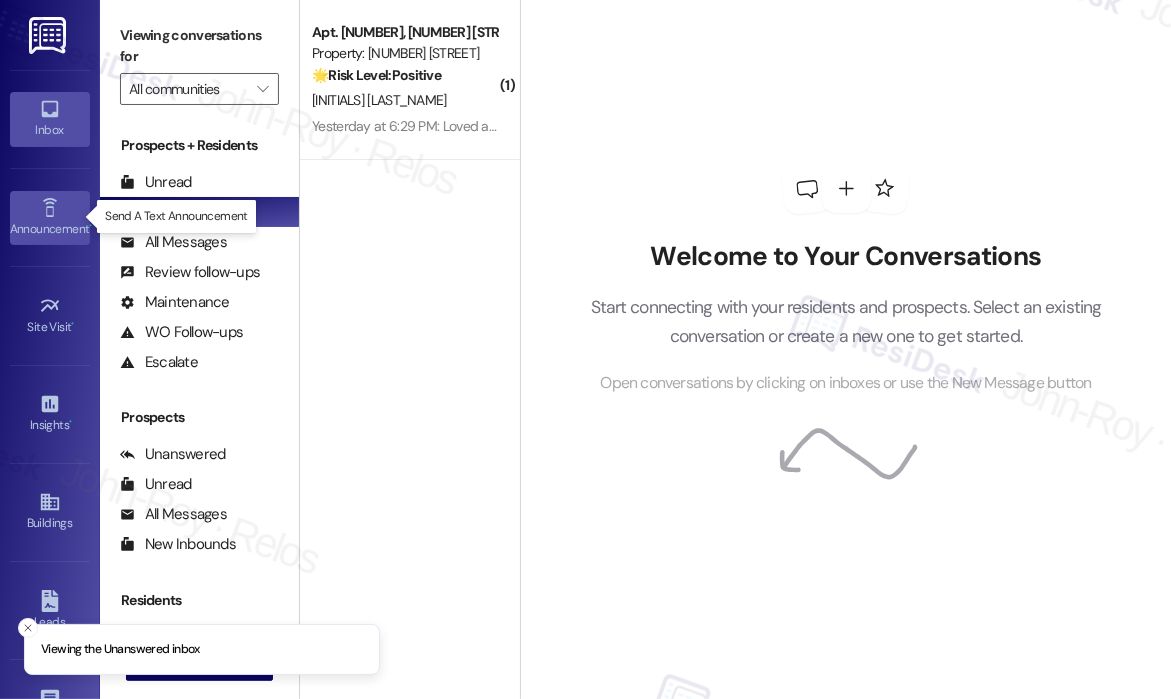 click on "Announcement   •" at bounding box center (50, 229) 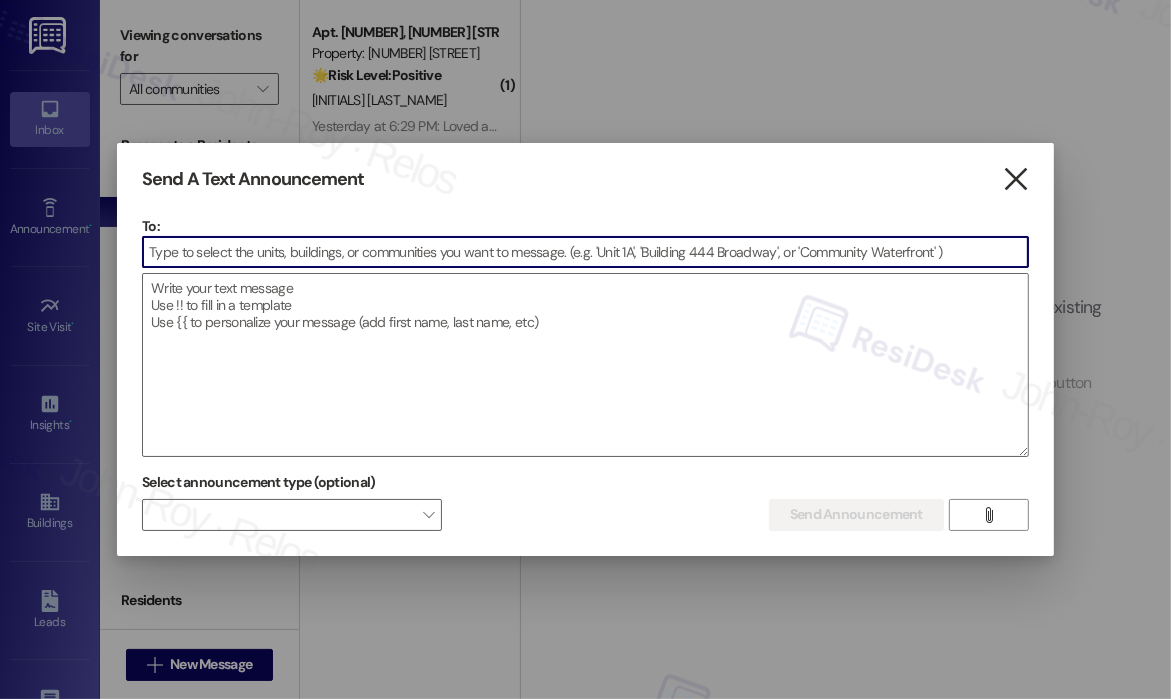 click on "" at bounding box center [1015, 179] 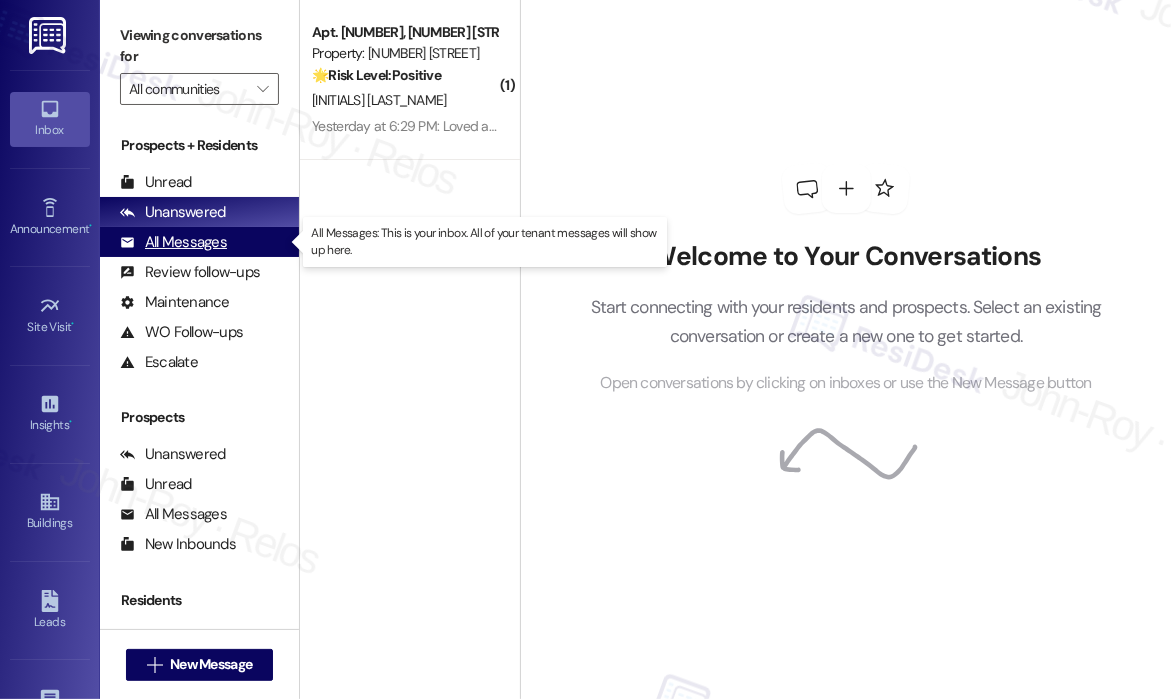 click on "All Messages" at bounding box center (173, 242) 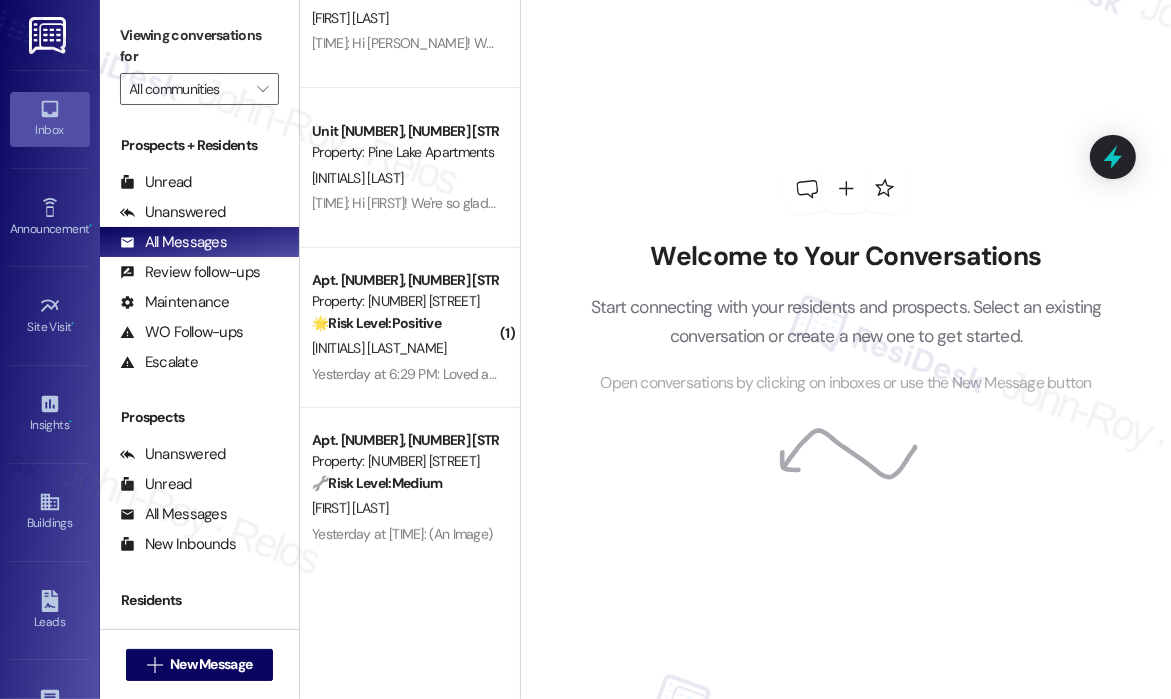 scroll, scrollTop: 300, scrollLeft: 0, axis: vertical 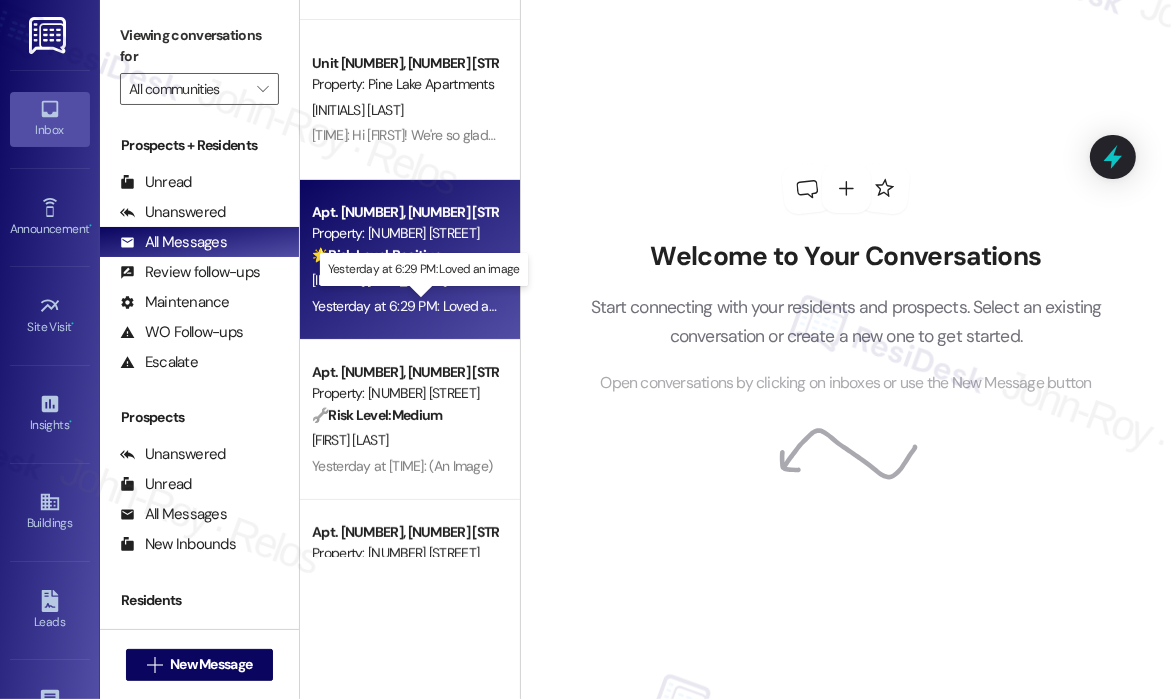 click on "[TIME_REFERENCE] at [TIME]: Loved an image [TIME_REFERENCE] at [TIME]: Loved an image" at bounding box center [423, 306] 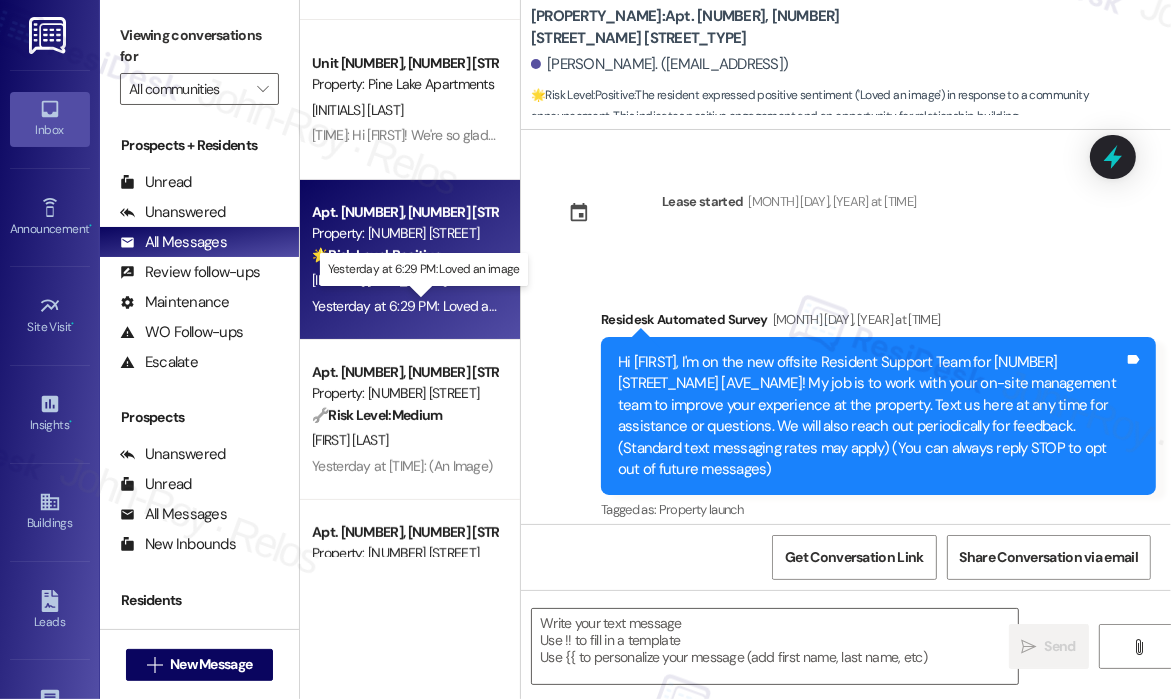 scroll, scrollTop: 9808, scrollLeft: 0, axis: vertical 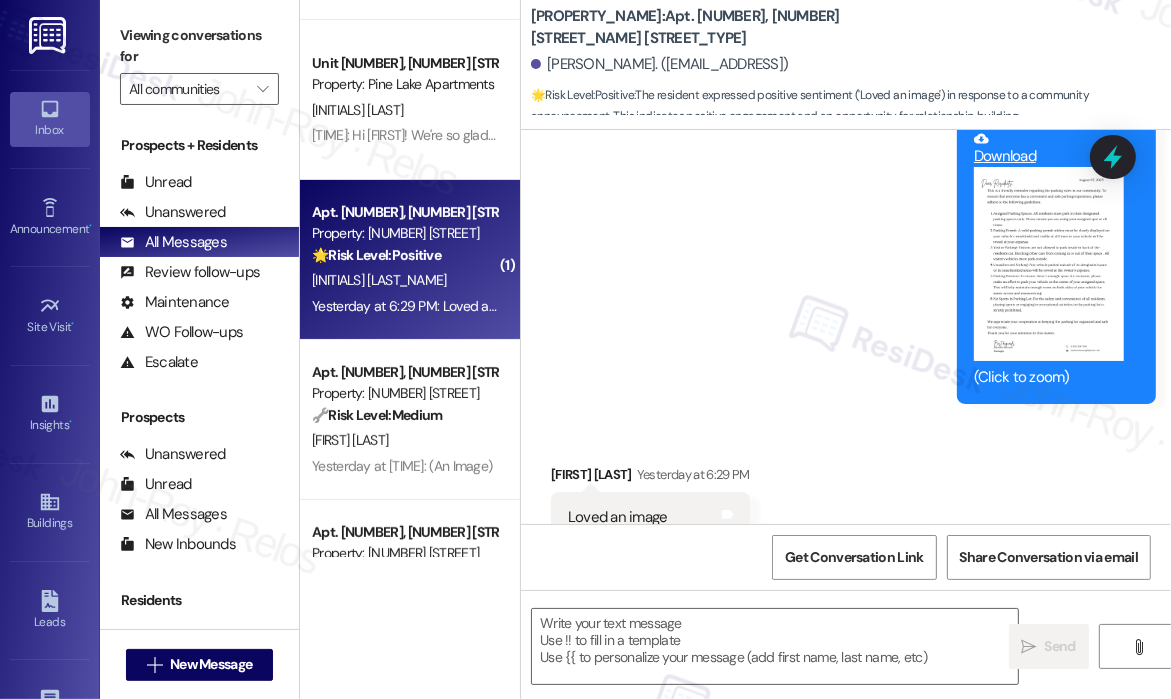 type on "Fetching suggested responses. Please feel free to read through the conversation in the meantime." 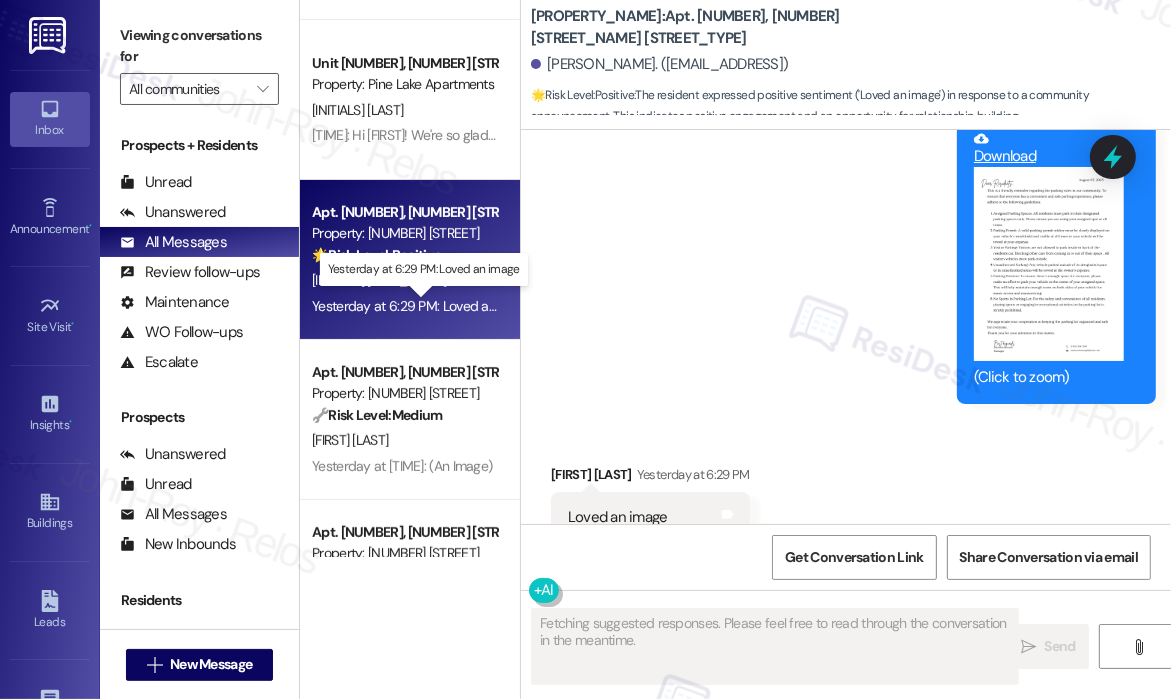 type 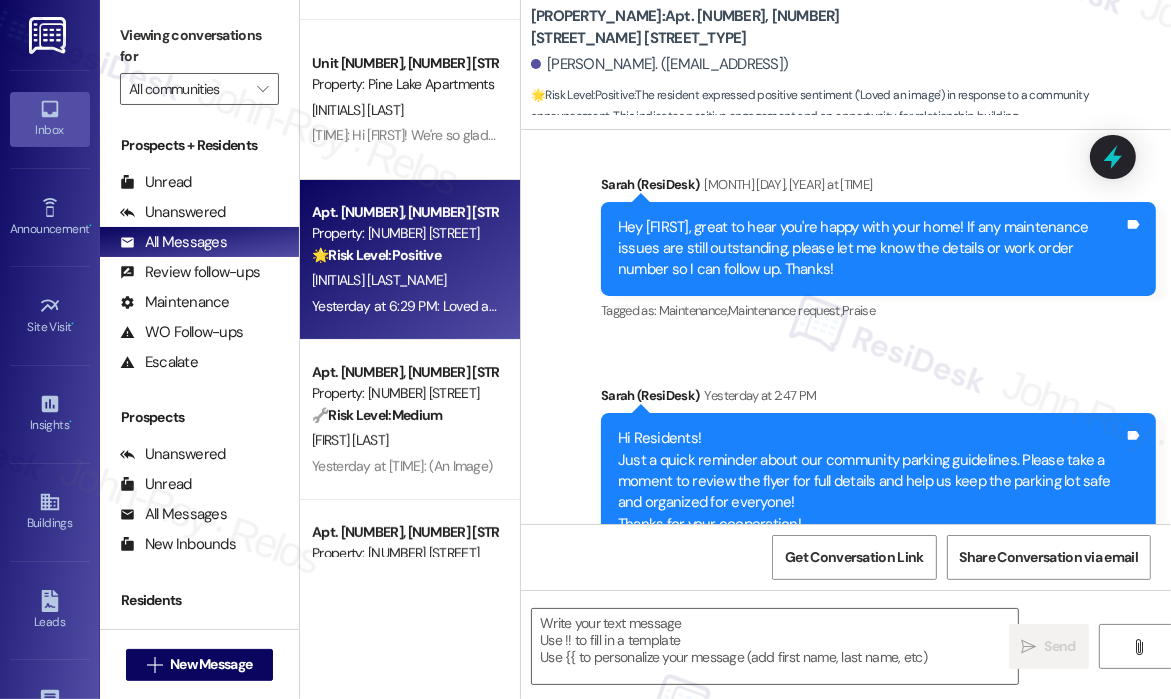 scroll, scrollTop: 9208, scrollLeft: 0, axis: vertical 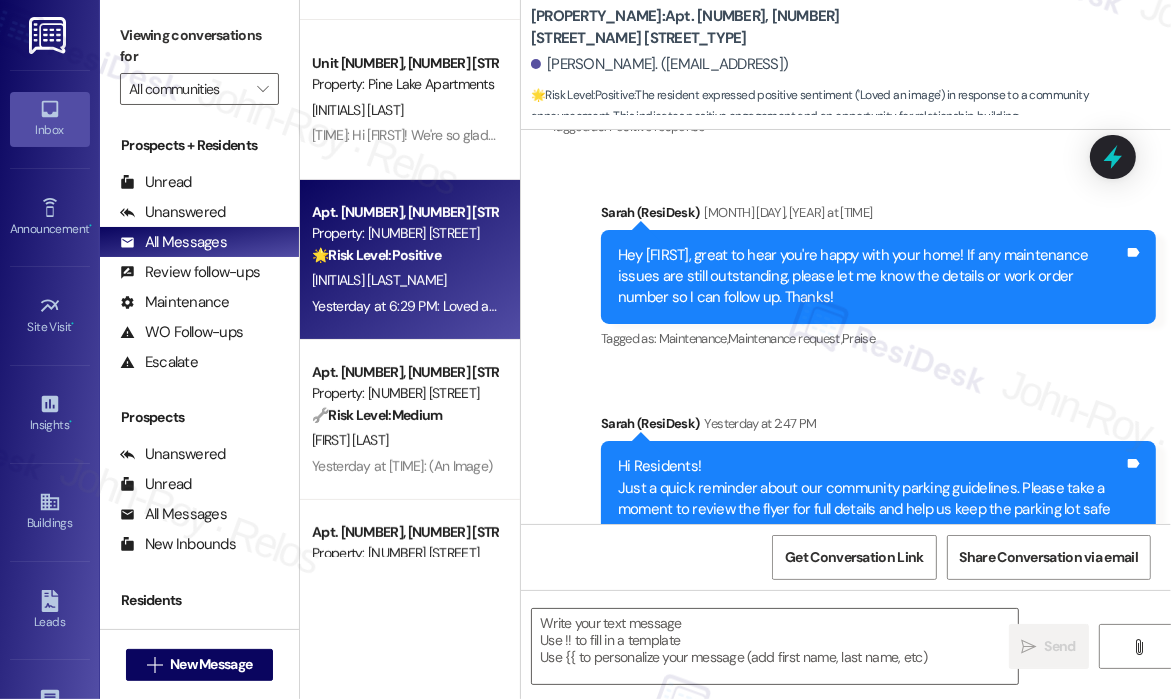 click on "Sent via SMS [PERSON_NAME]   (ResiDesk) [MONTH] [DAY], [YEAR] at [TIME] Hey [PERSON_NAME], great to hear you're happy with your home! If any maintenance issues are still outstanding, please let me know the details or work order number so I can follow up. Thanks! Tags and notes Tagged as:   Maintenance ,  Click to highlight conversations about Maintenance Maintenance request ,  Click to highlight conversations about Maintenance request Praise Click to highlight conversations about Praise Announcement, sent via SMS [PERSON_NAME]   (ResiDesk) [TIME_REFERENCE] at [TIME] Hi Residents!
Just a quick reminder about our community parking guidelines. Please take a moment to review the flyer for full details and help us keep the parking lot safe and organized for everyone!
Thanks for your cooperation! Tags and notes Tagged as:   Parking ,  Click to highlight conversations about Parking Parking issue ,  Click to highlight conversations about Parking issue Safety & security Click to highlight conversations about Safety & security [TIME] Announcement:" at bounding box center (846, 588) 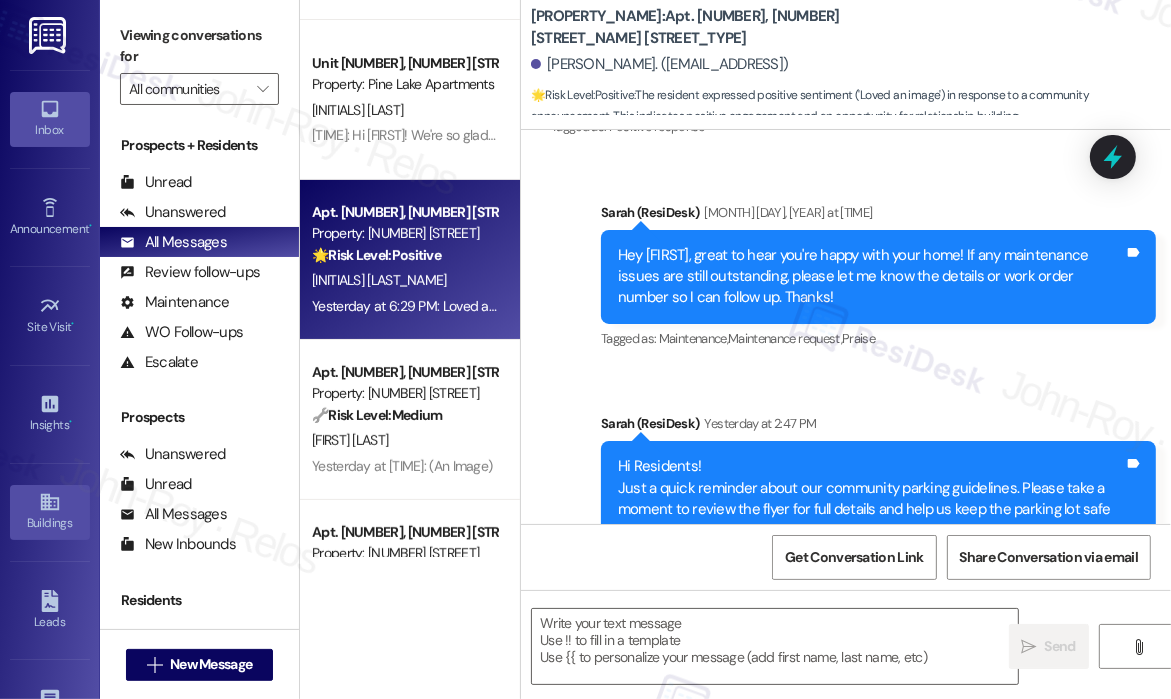 click on "Buildings" at bounding box center (50, 523) 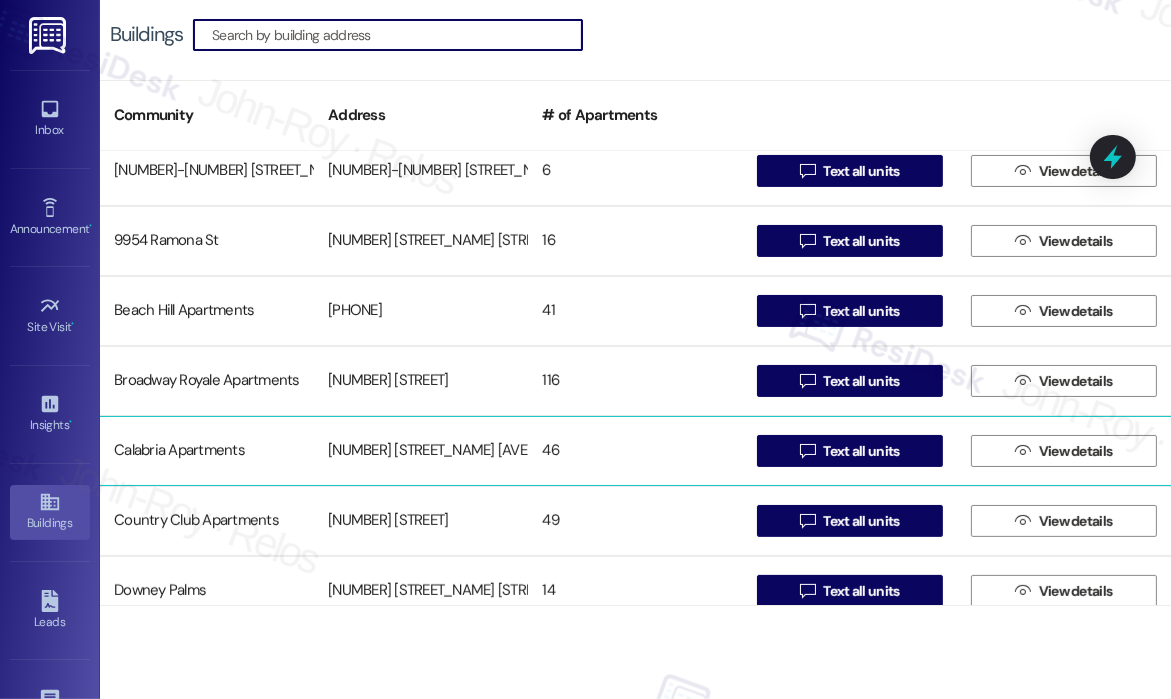 scroll, scrollTop: 265, scrollLeft: 0, axis: vertical 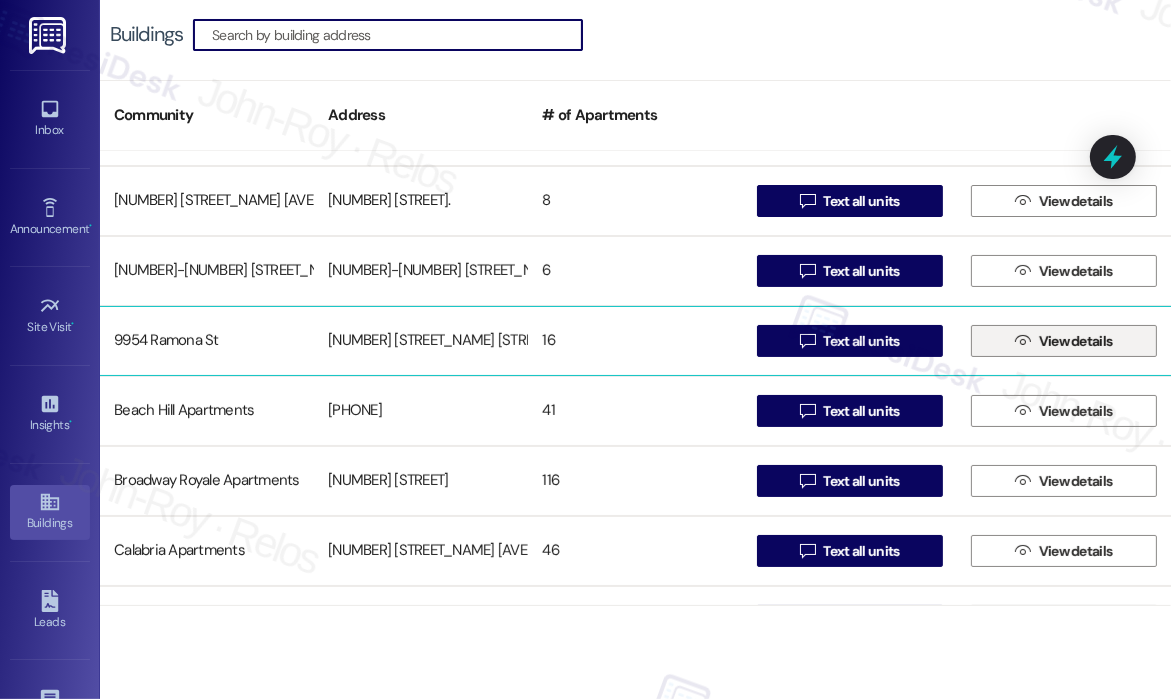 click on "" at bounding box center [1022, 341] 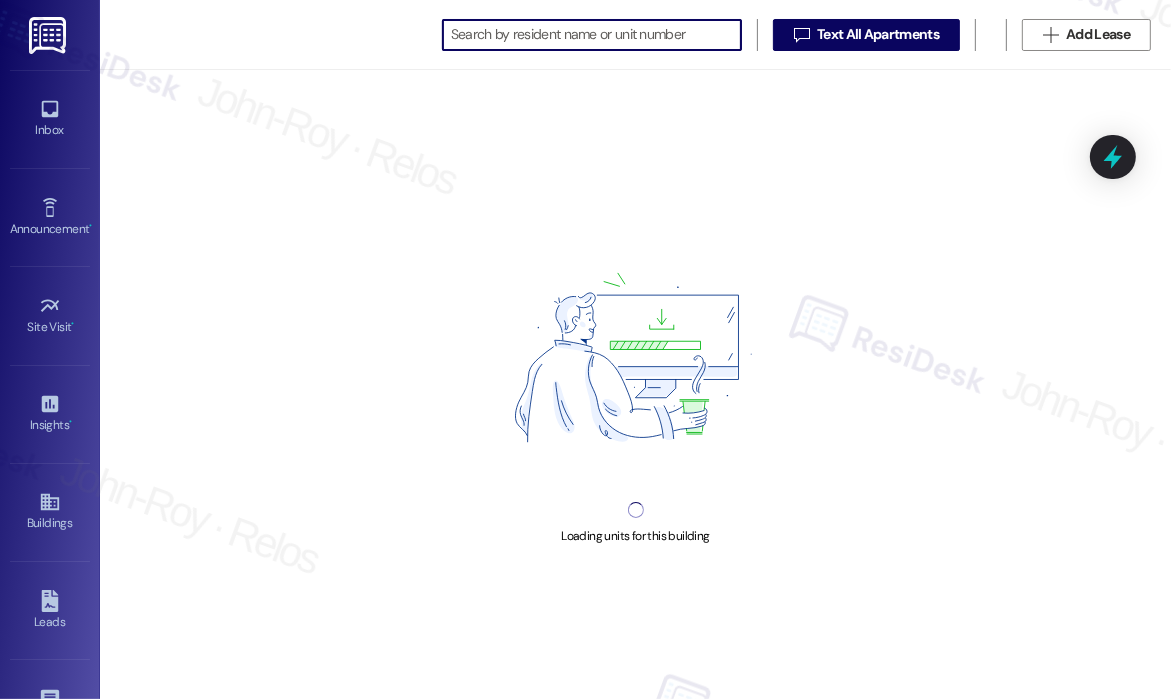 scroll, scrollTop: 0, scrollLeft: 0, axis: both 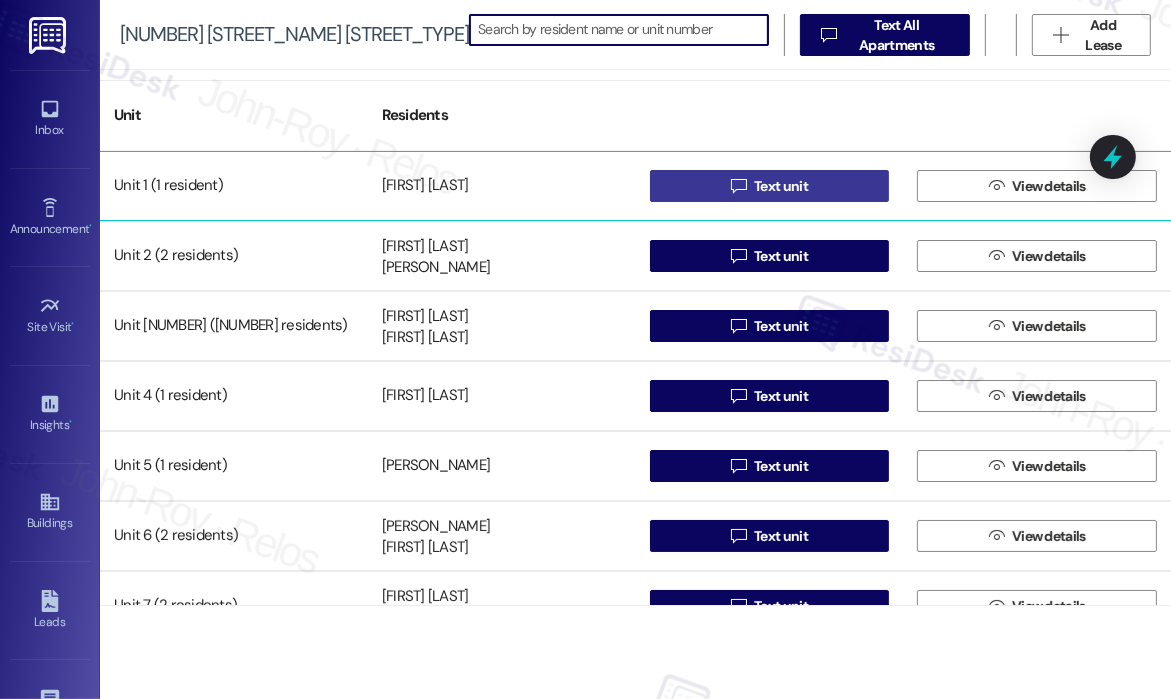 click on "Text unit" at bounding box center [781, 186] 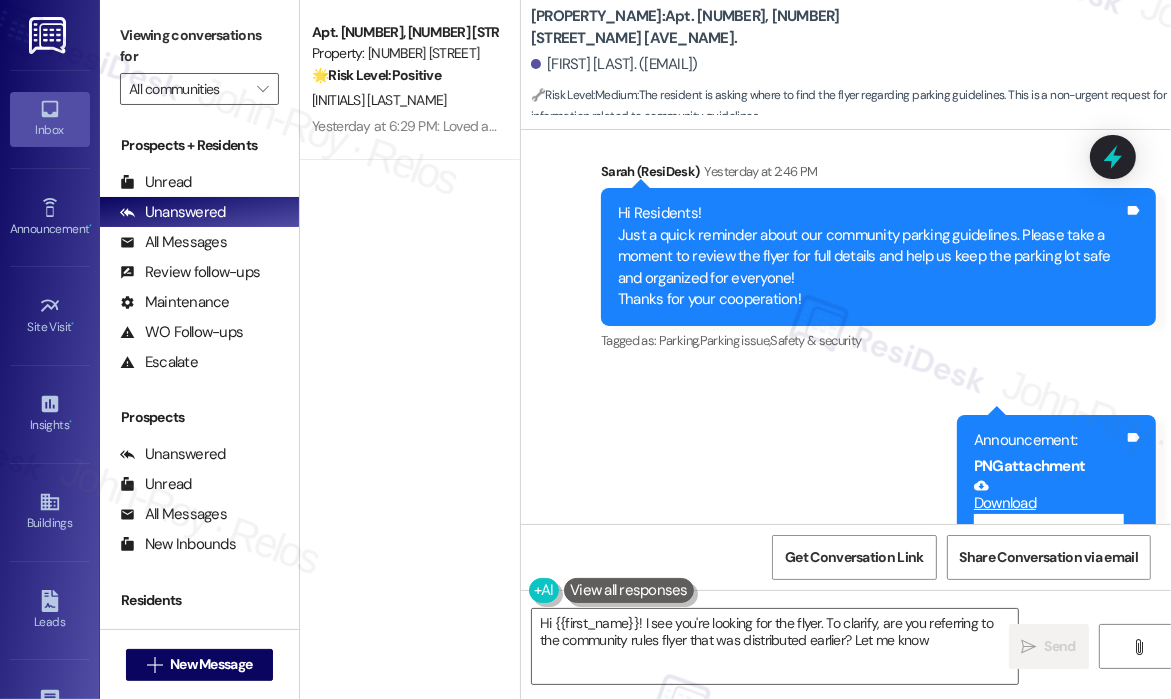 type on "Hi [FIRST_NAME]! I see you're looking for the flyer. To clarify, are you referring to the community rules flyer that was distributed earlier? Let me know!" 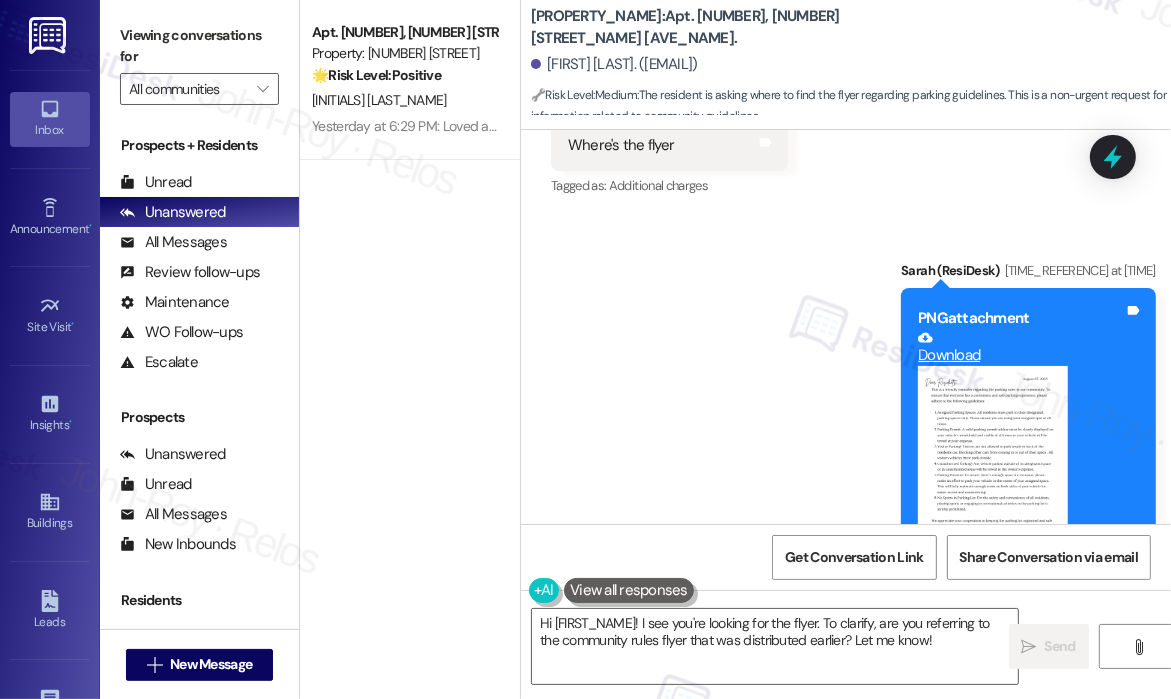scroll, scrollTop: 10596, scrollLeft: 0, axis: vertical 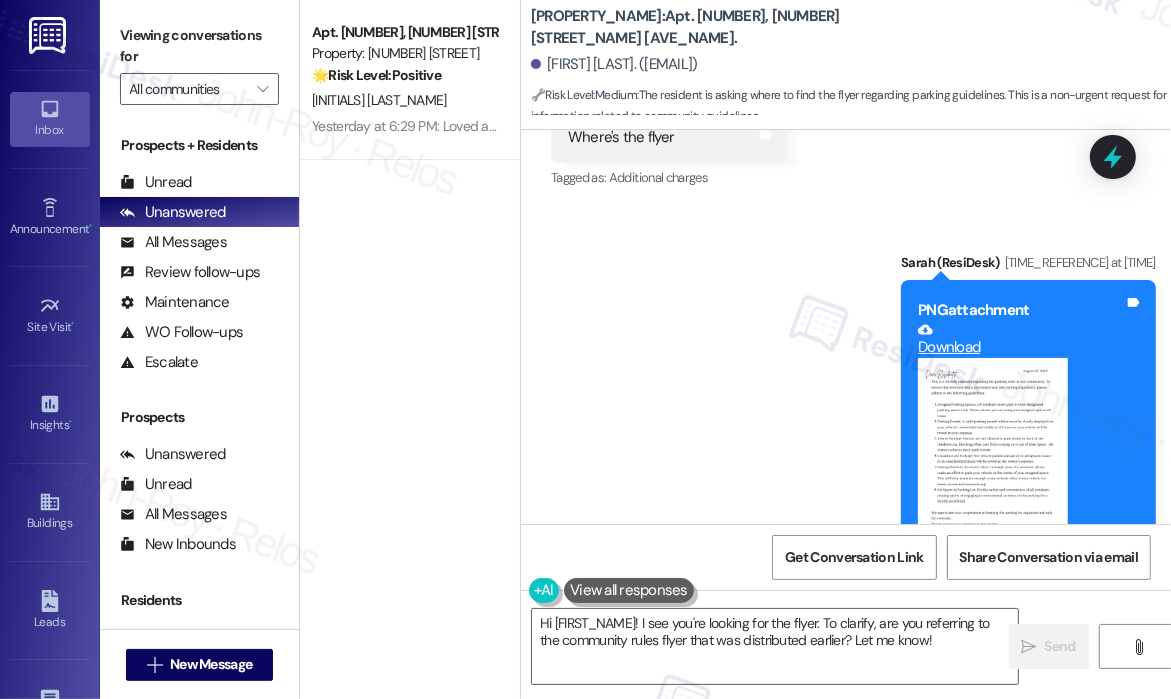 click on "Sent via SMS [FIRST] (ResiDesk) [TIME_REF] [FILE_TYPE] Download (Click to zoom) Tags and notes" at bounding box center [846, 408] 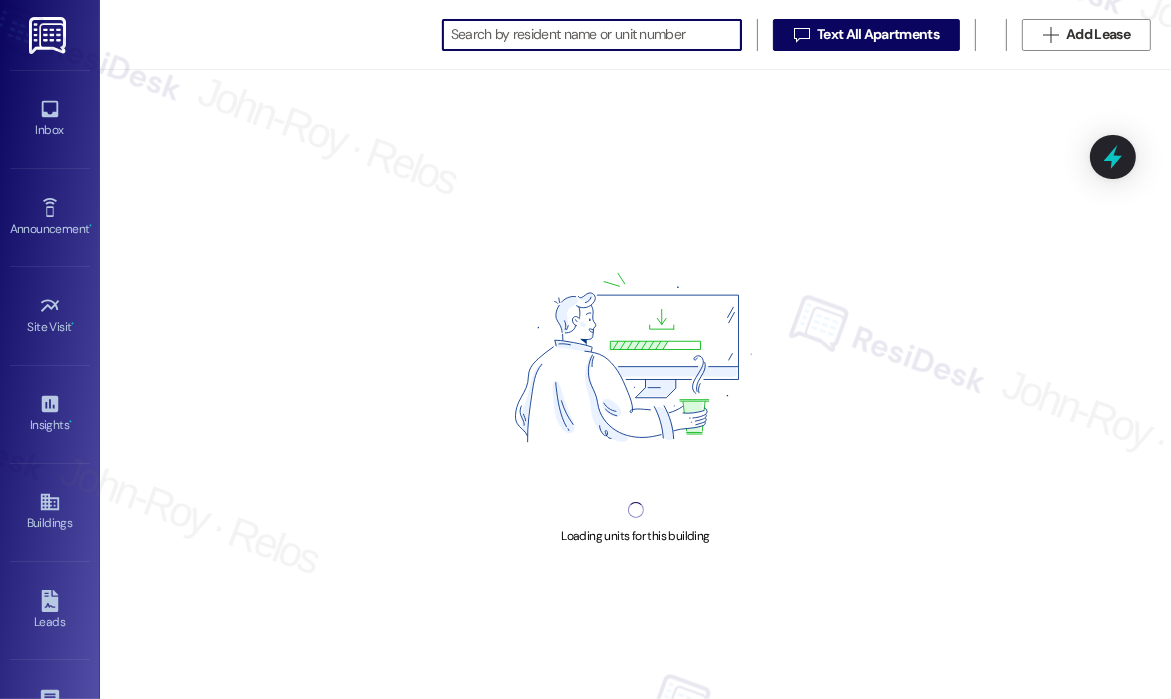 scroll, scrollTop: 0, scrollLeft: 0, axis: both 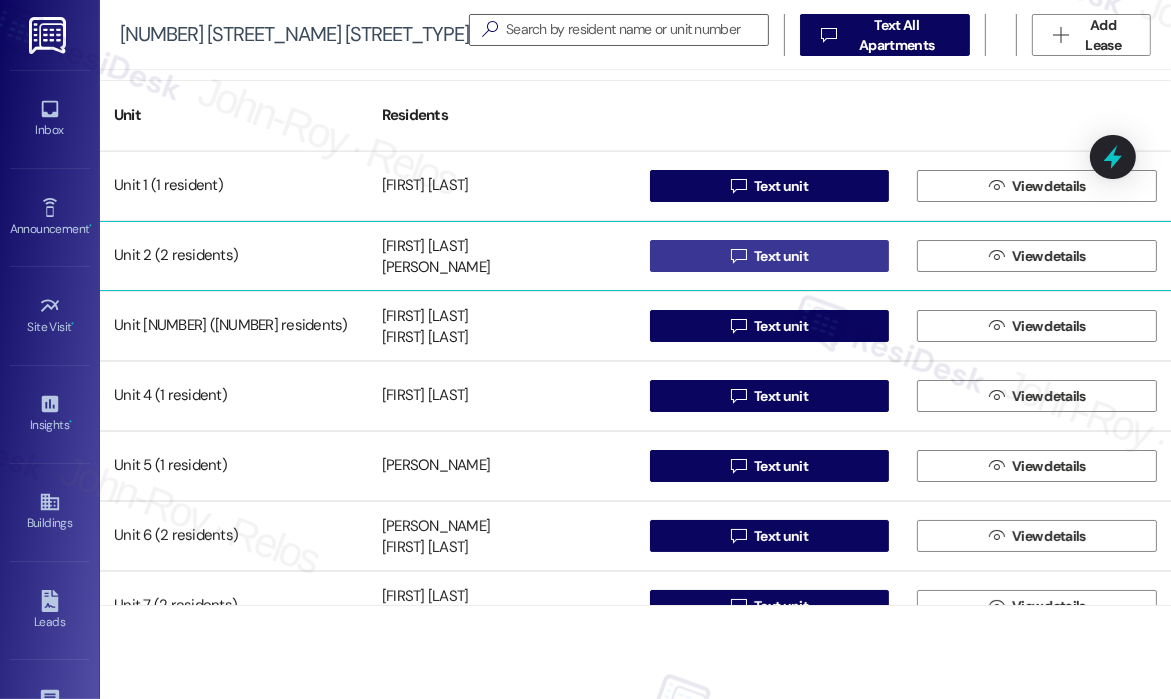 click on "Text unit" at bounding box center (781, 256) 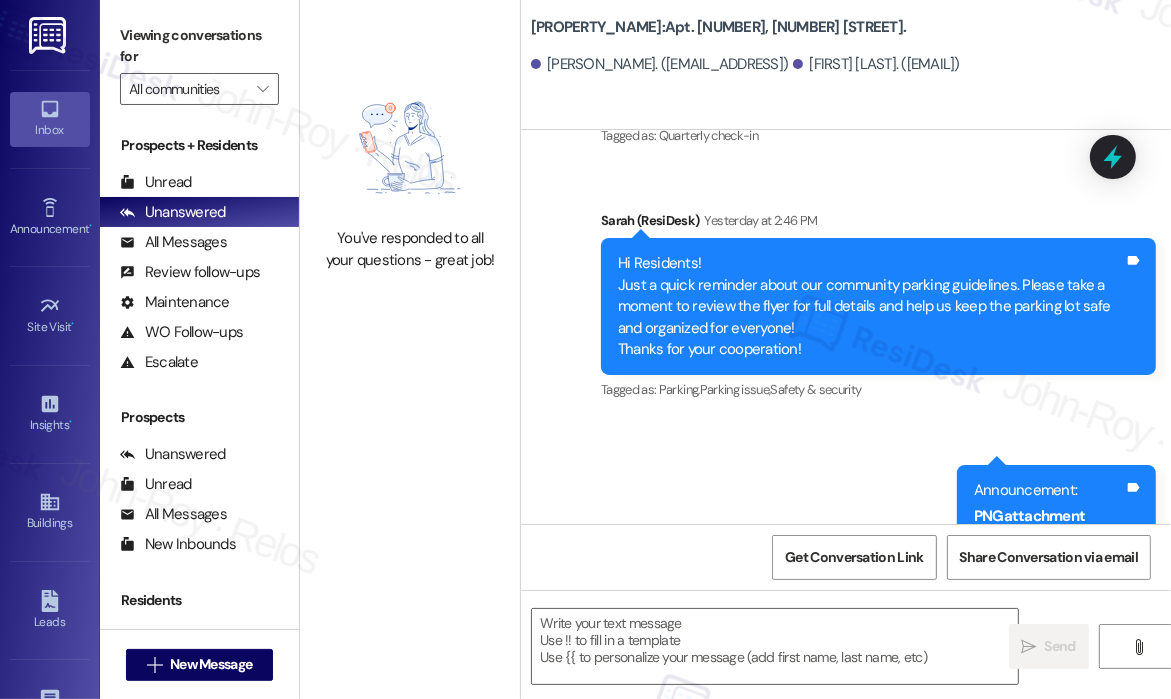 type on "Fetching suggested responses. Please feel free to read through the conversation in the meantime." 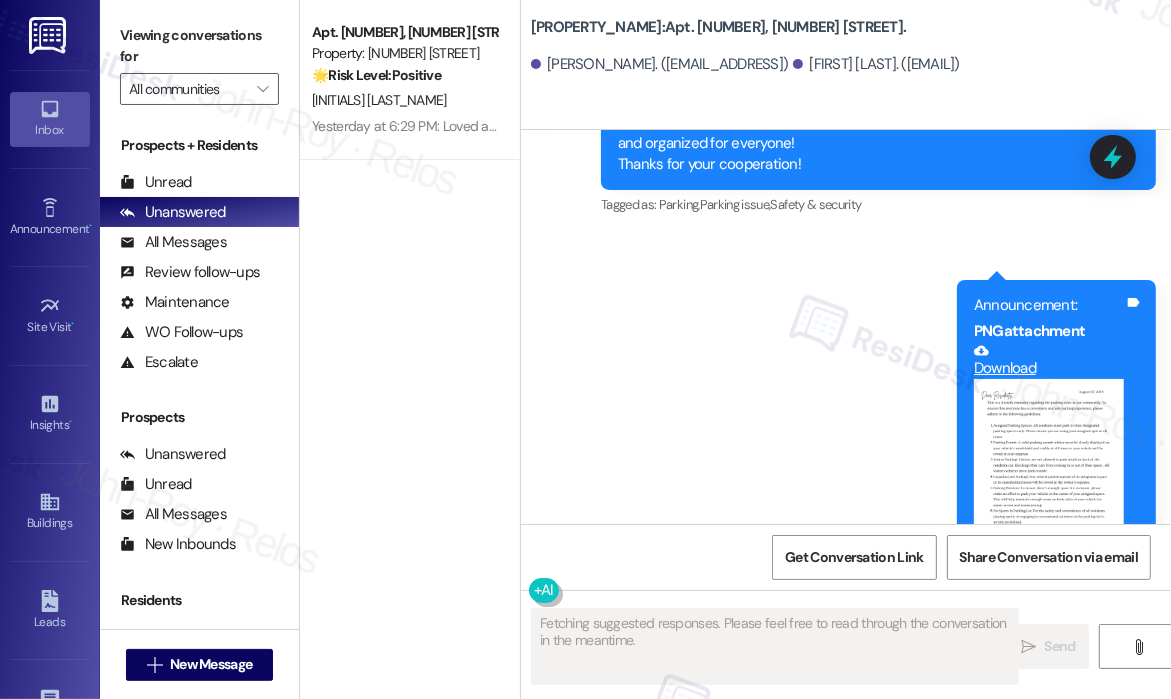 type 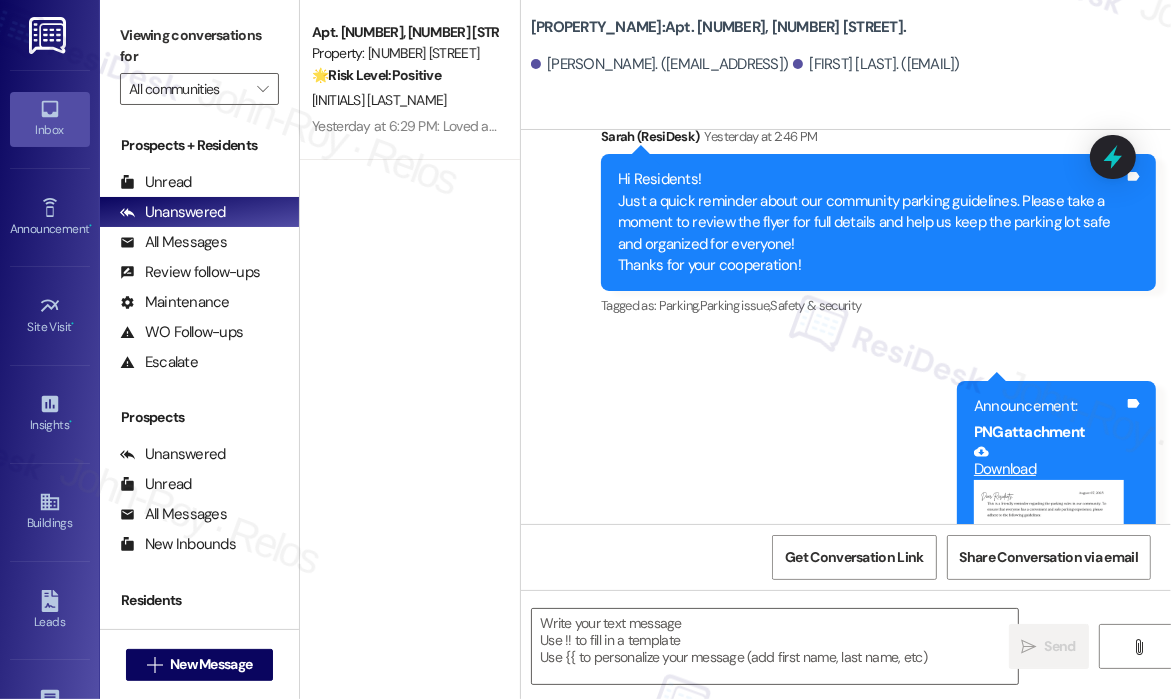 scroll, scrollTop: 8016, scrollLeft: 0, axis: vertical 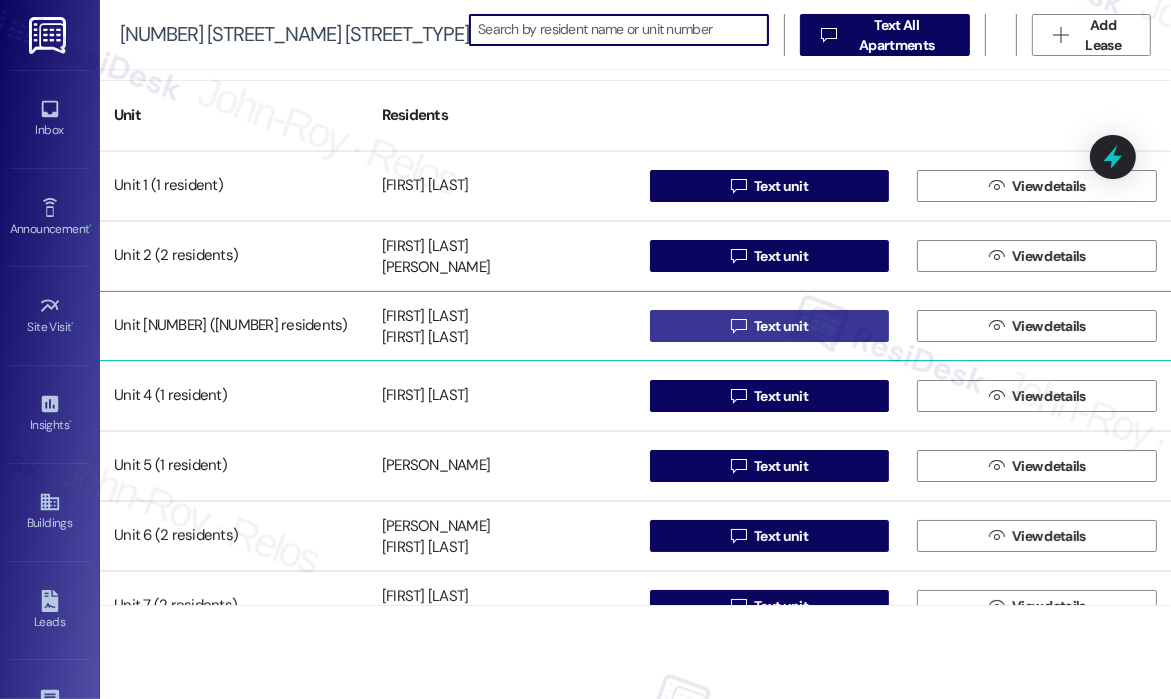 click on "Text unit" at bounding box center (781, 326) 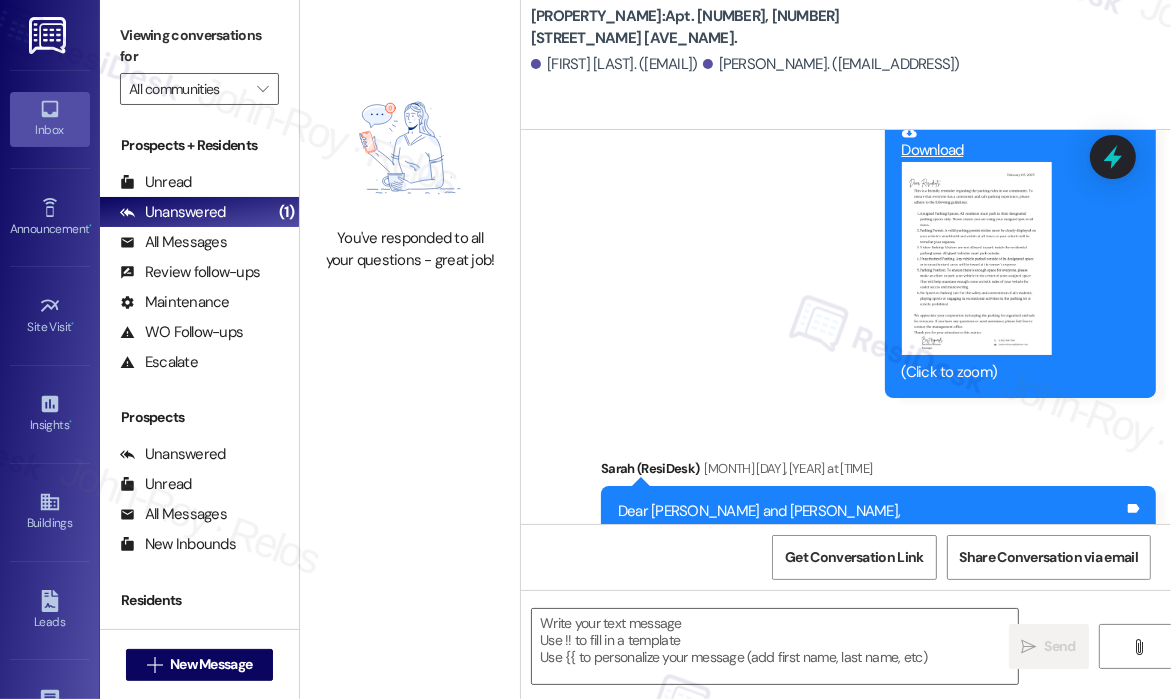 type on "Fetching suggested responses. Please feel free to read through the conversation in the meantime." 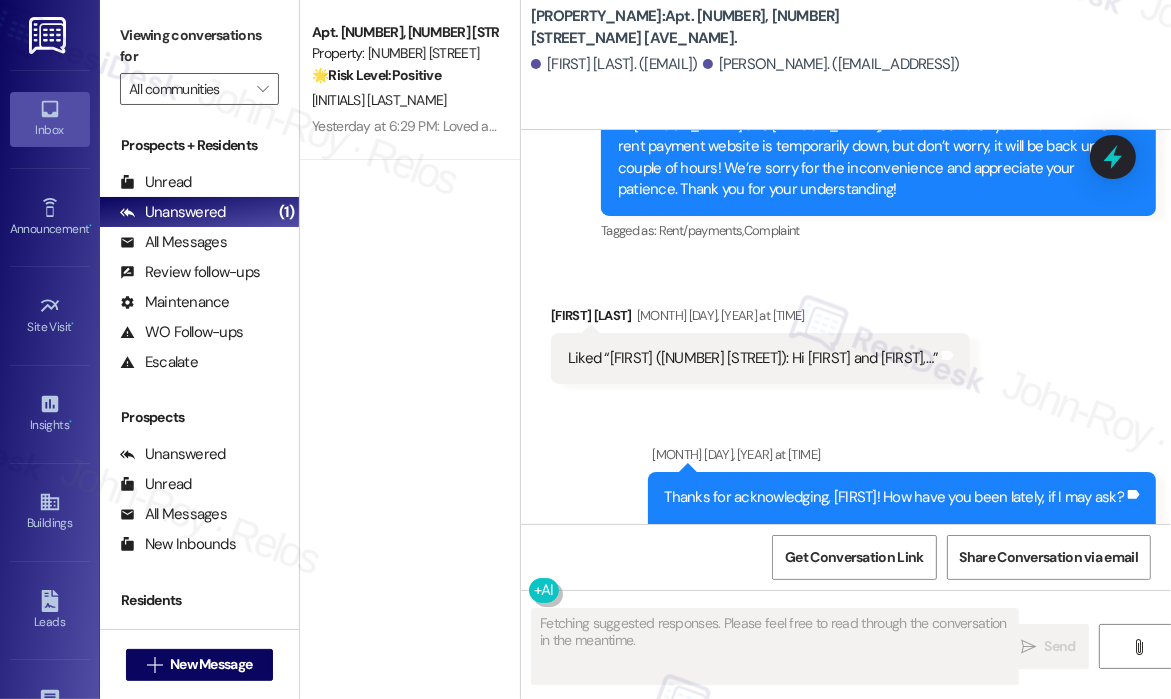 type 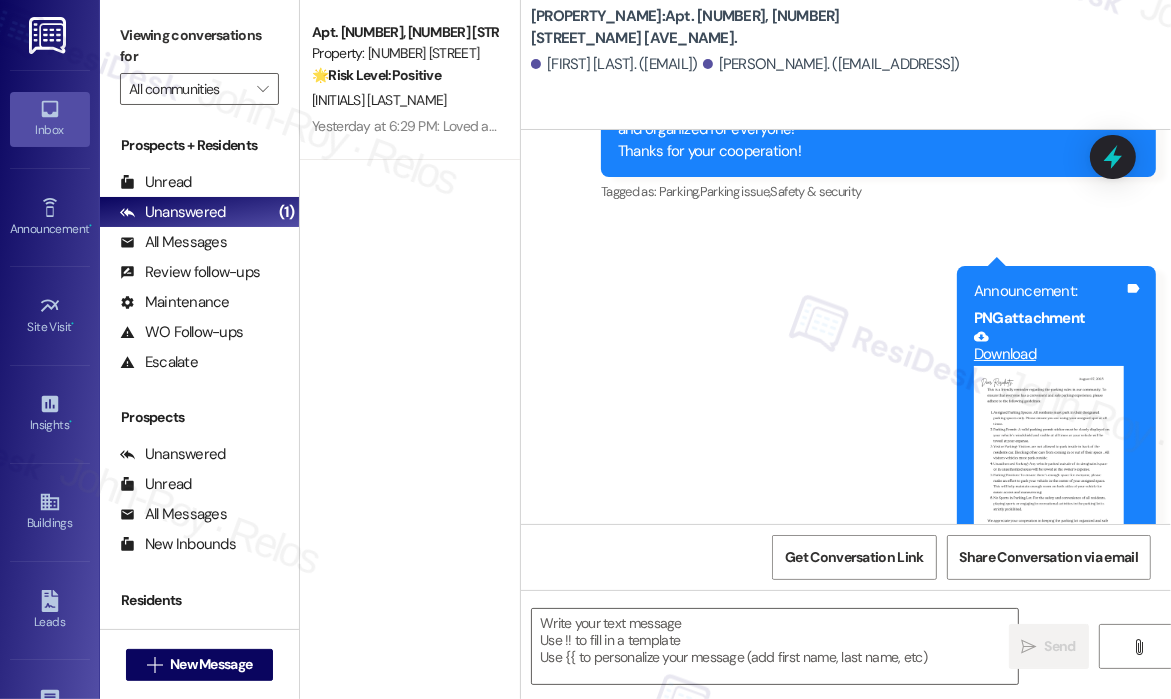 scroll, scrollTop: 3225, scrollLeft: 0, axis: vertical 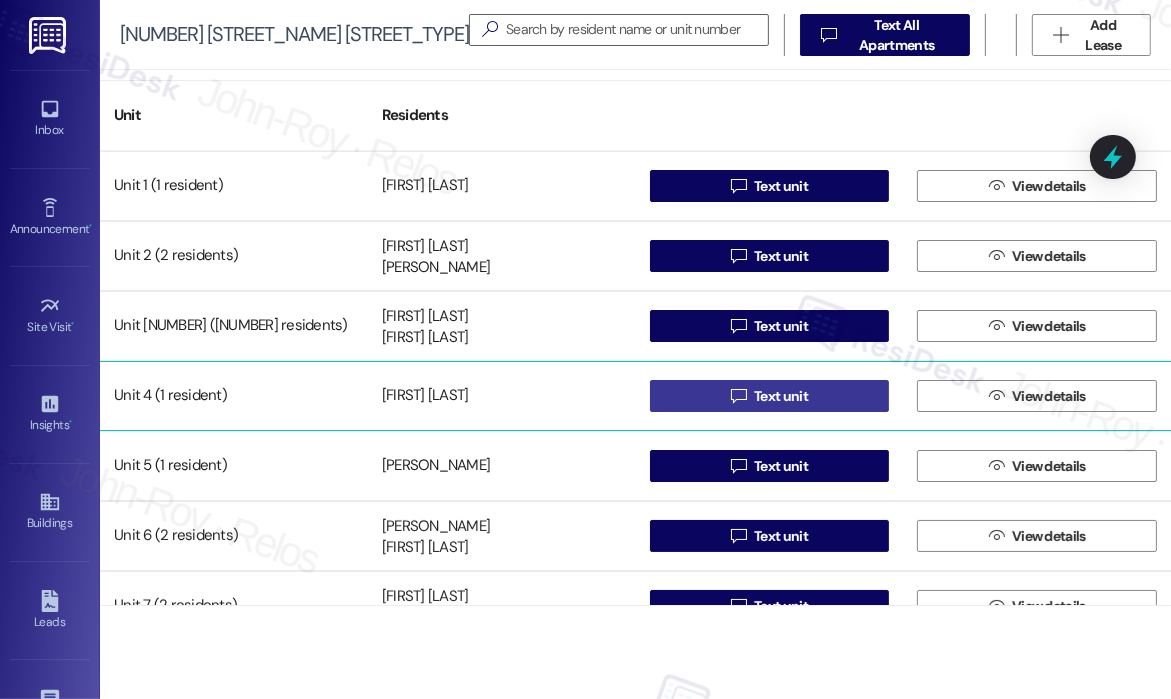 click on "Text unit" at bounding box center [781, 396] 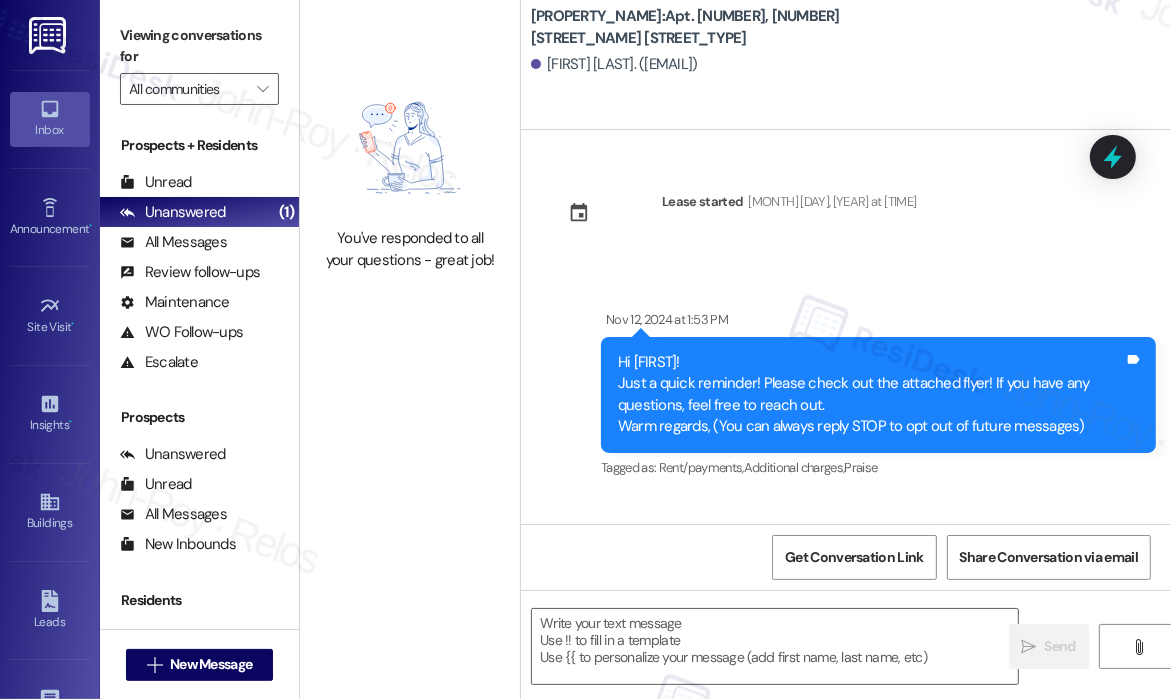 scroll, scrollTop: 0, scrollLeft: 0, axis: both 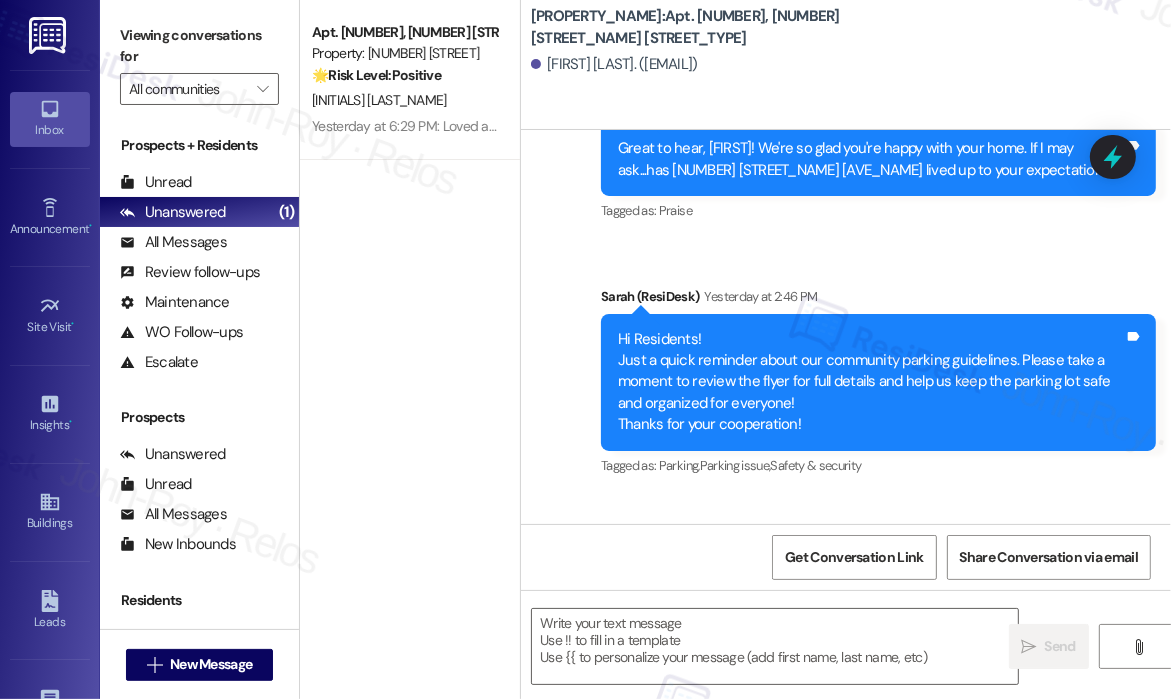 type on "Fetching suggested responses. Please feel free to read through the conversation in the meantime." 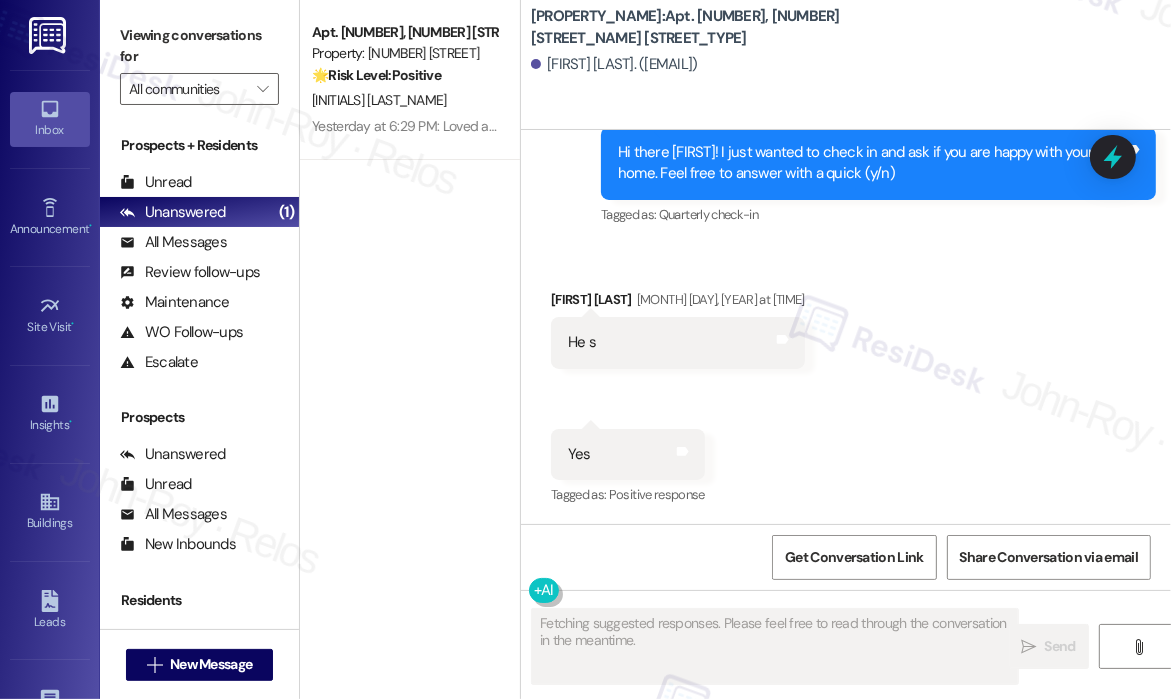 type 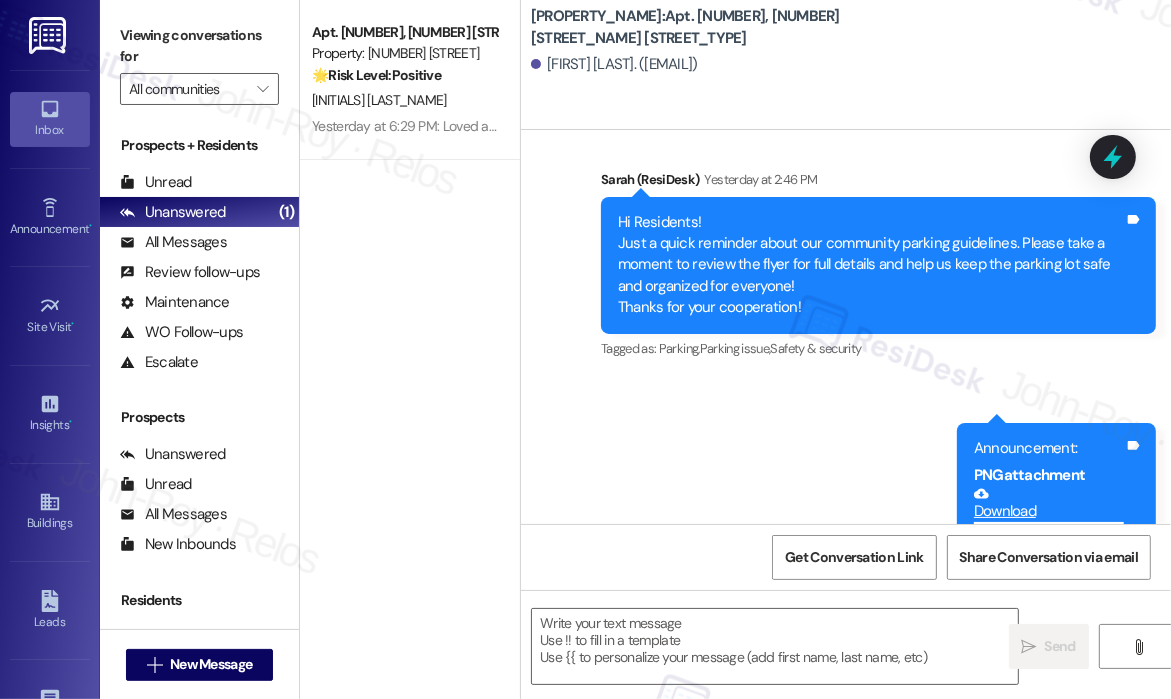 scroll, scrollTop: 3281, scrollLeft: 0, axis: vertical 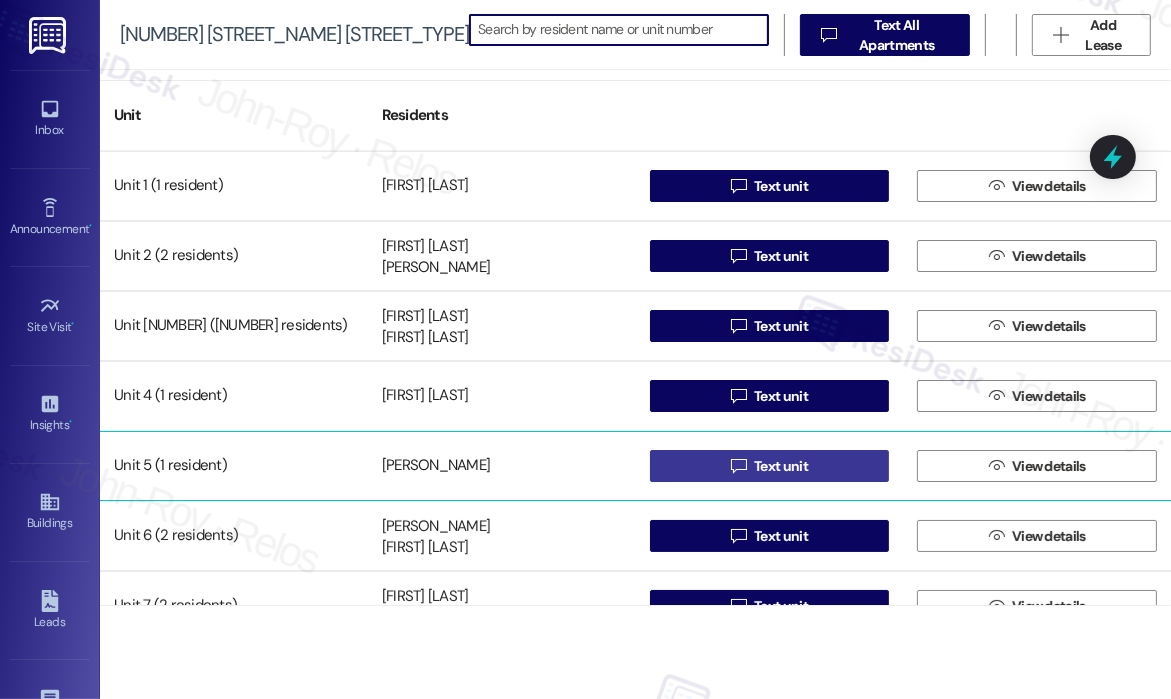 click on "Text unit" at bounding box center (781, 466) 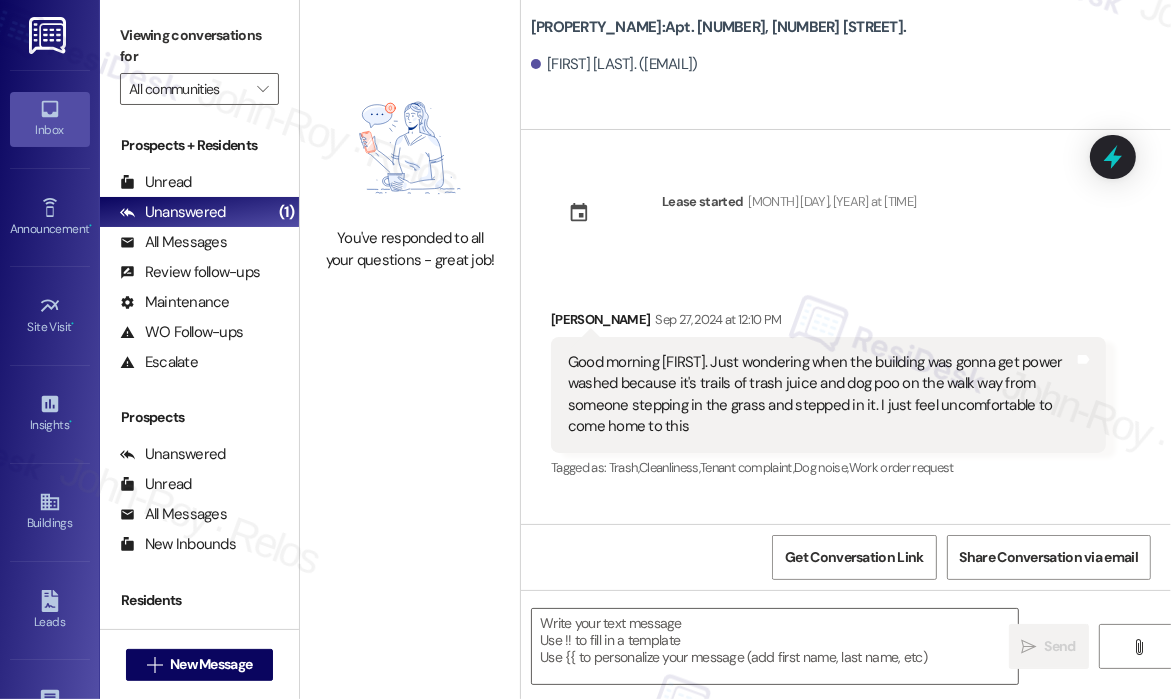 scroll, scrollTop: 3032, scrollLeft: 0, axis: vertical 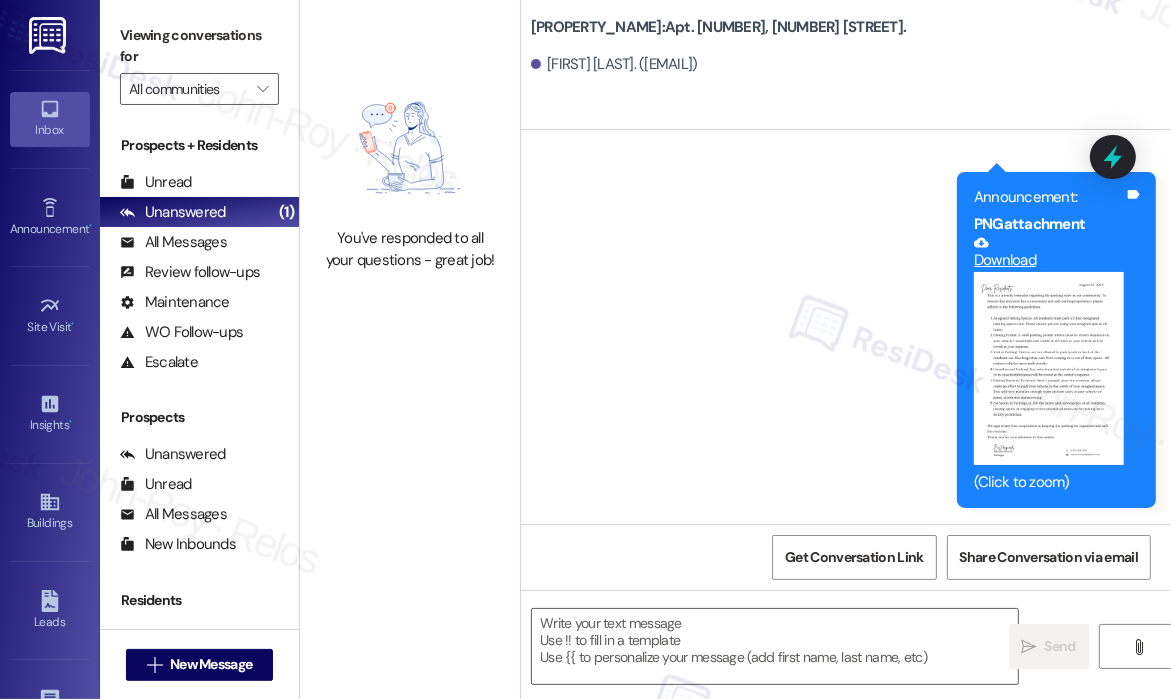 type on "Fetching suggested responses. Please feel free to read through the conversation in the meantime." 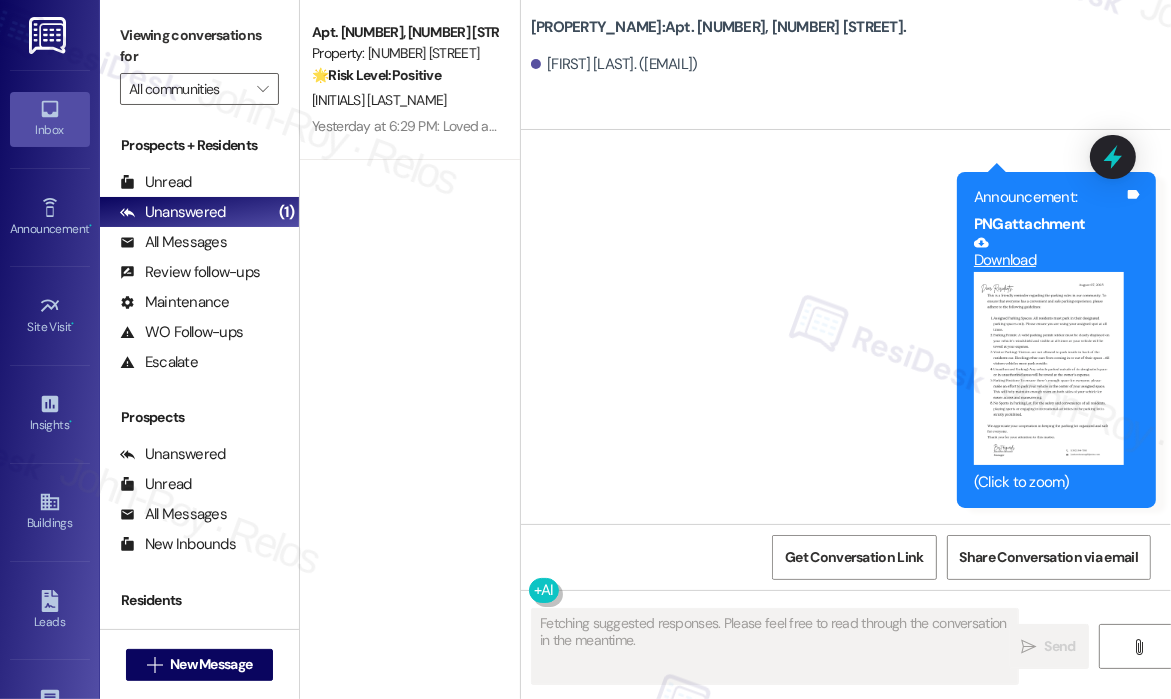 type 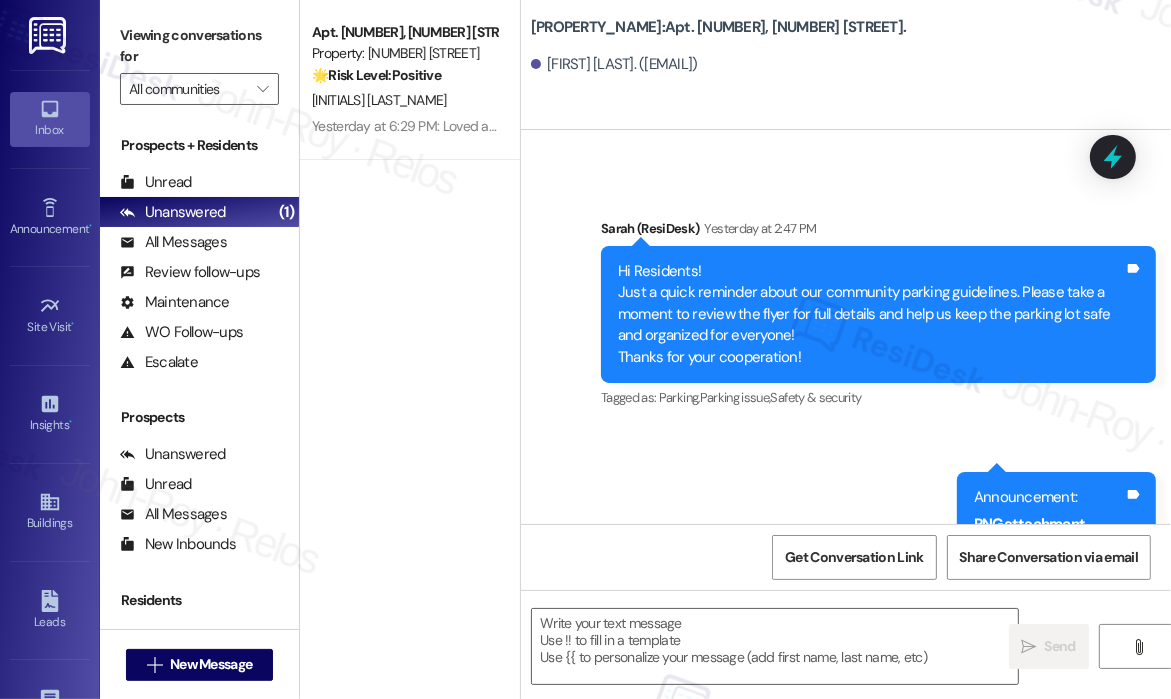 scroll, scrollTop: 3032, scrollLeft: 0, axis: vertical 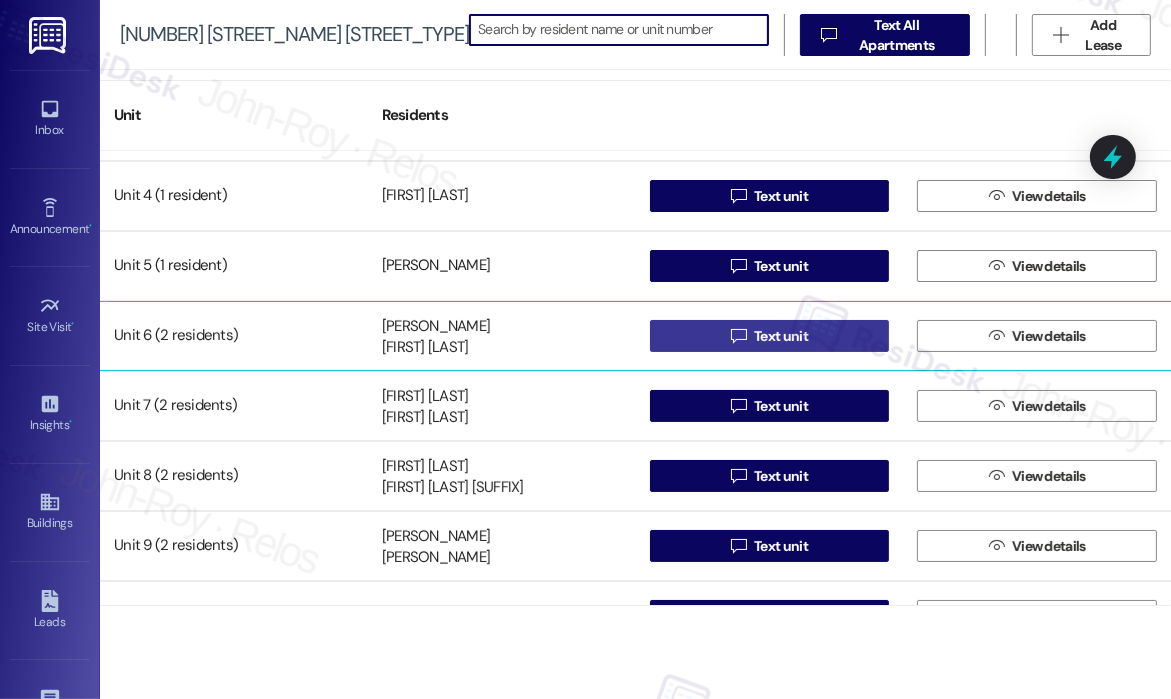 click on "Text unit" at bounding box center [781, 336] 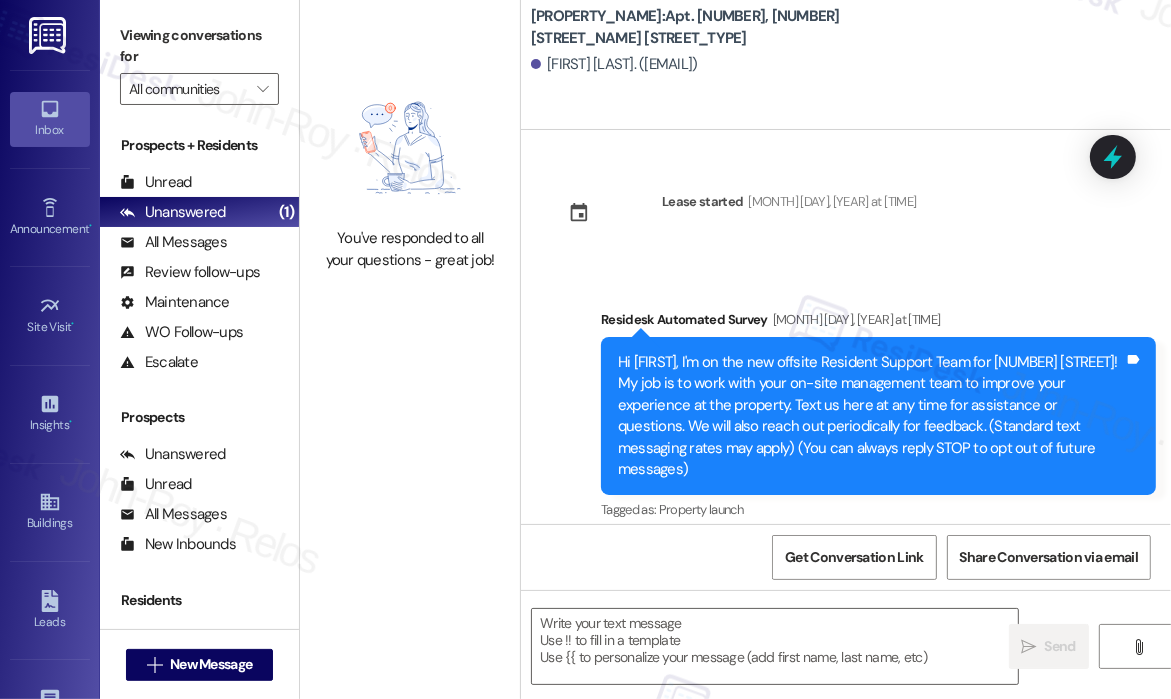 scroll, scrollTop: 5649, scrollLeft: 0, axis: vertical 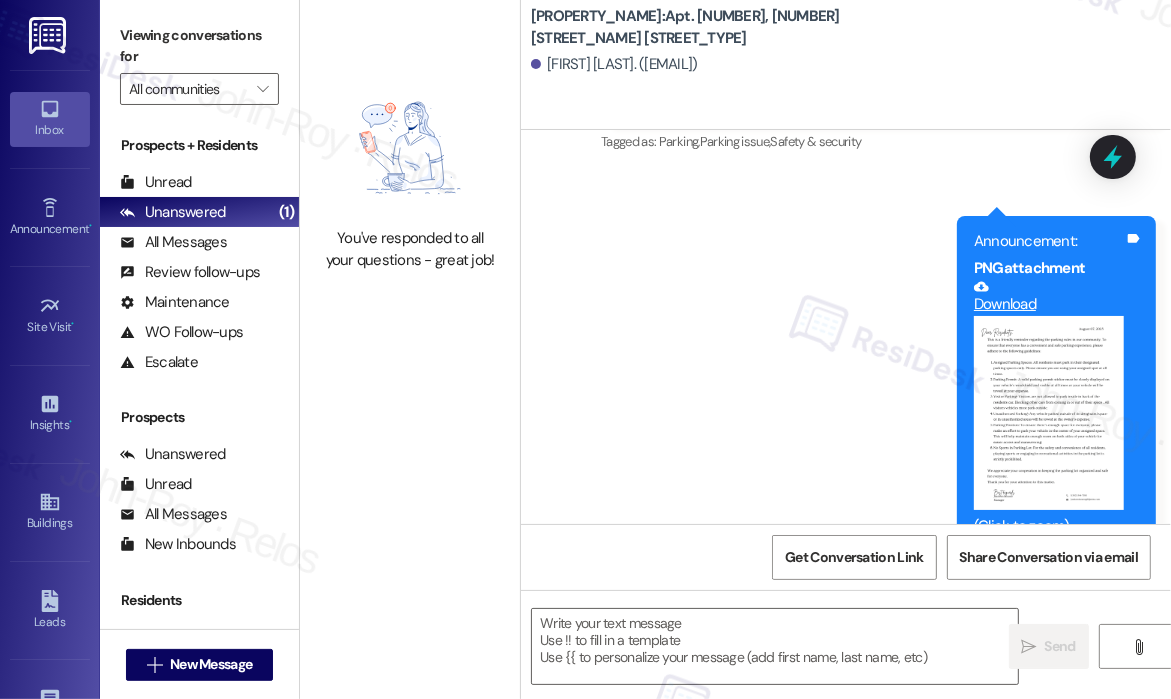 type on "Fetching suggested responses. Please feel free to read through the conversation in the meantime." 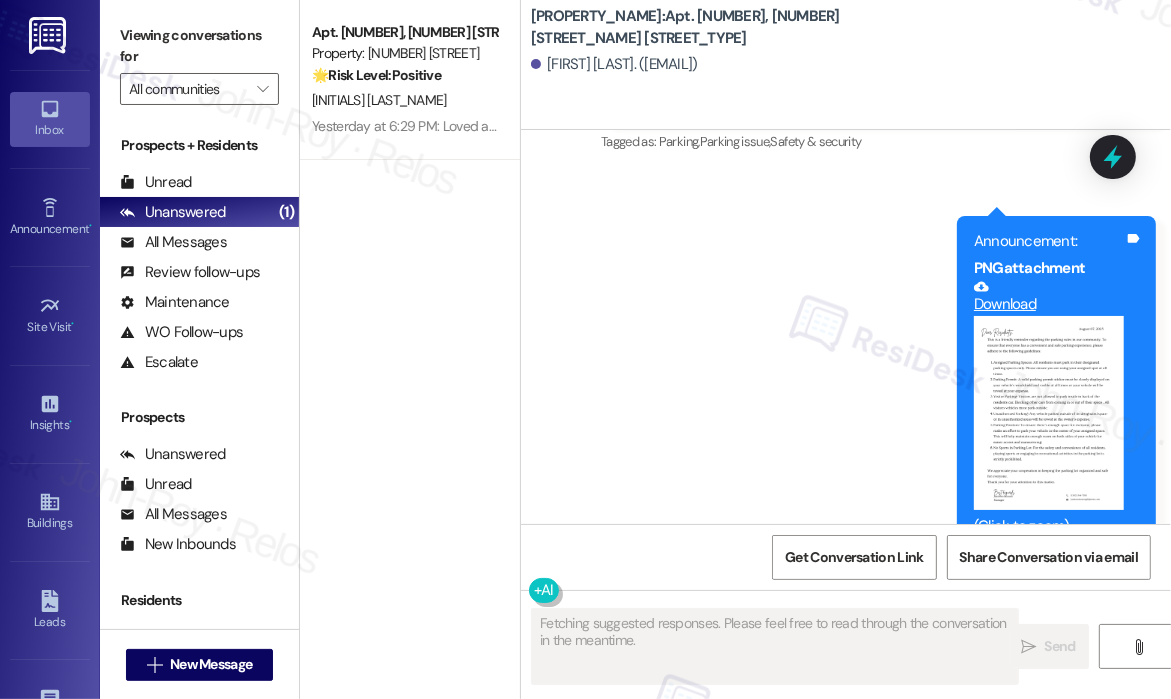 type 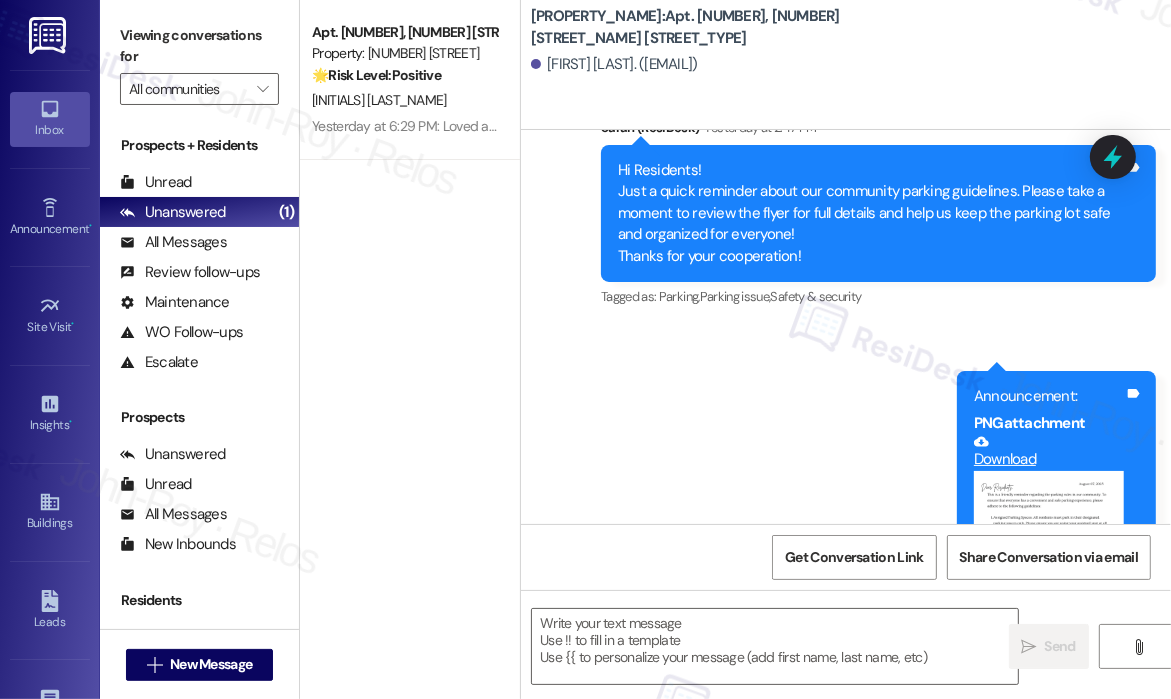 scroll, scrollTop: 5649, scrollLeft: 0, axis: vertical 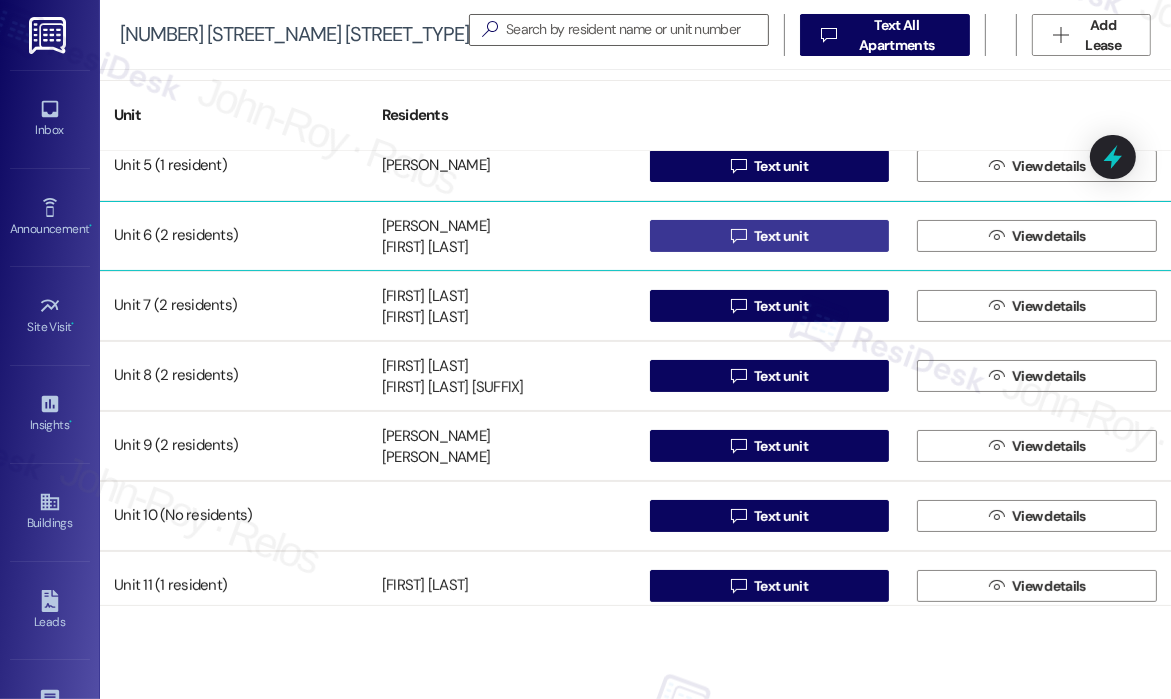 click on " Text unit" at bounding box center (769, 236) 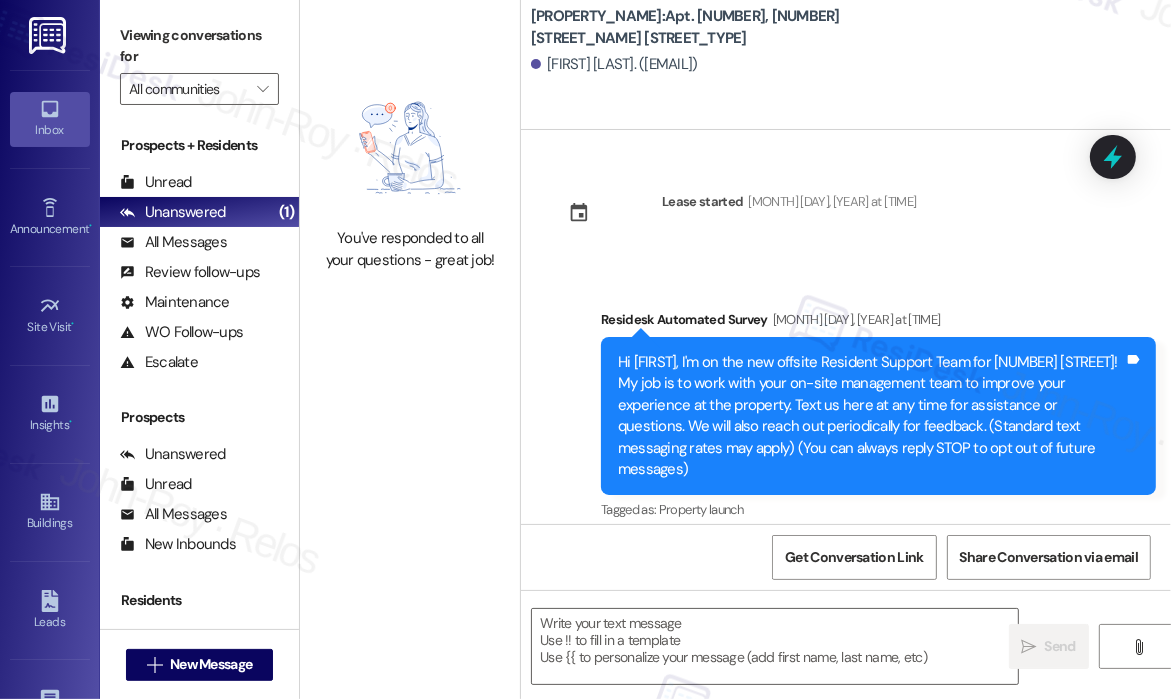 scroll, scrollTop: 5649, scrollLeft: 0, axis: vertical 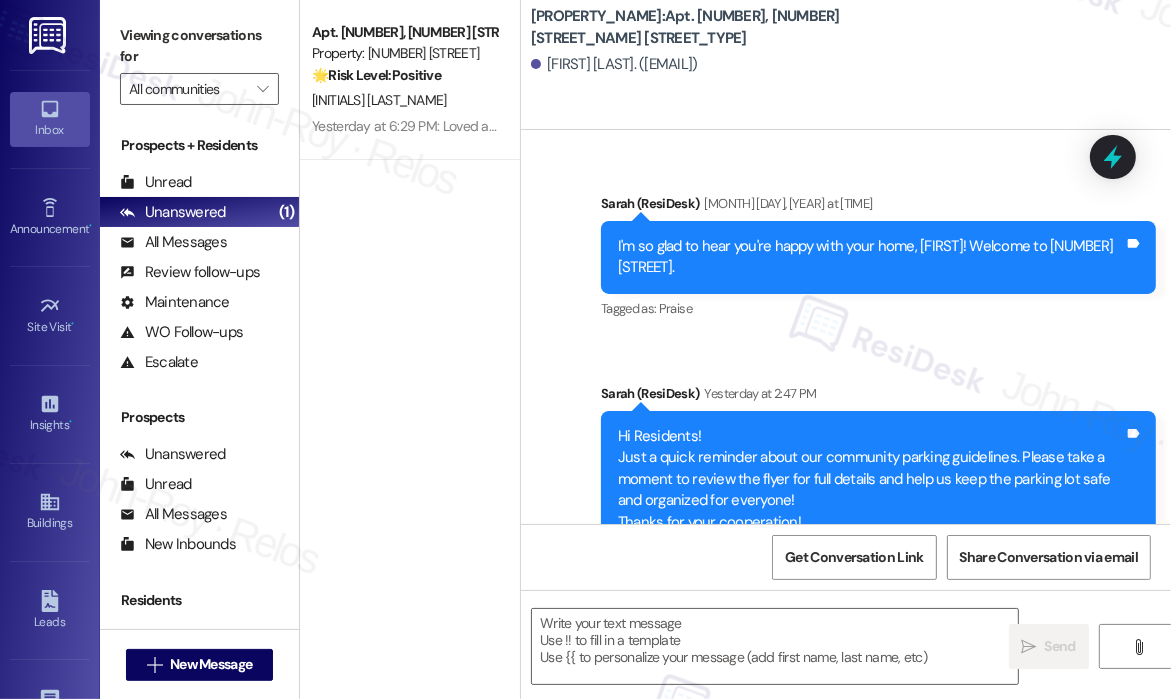 type on "Fetching suggested responses. Please feel free to read through the conversation in the meantime." 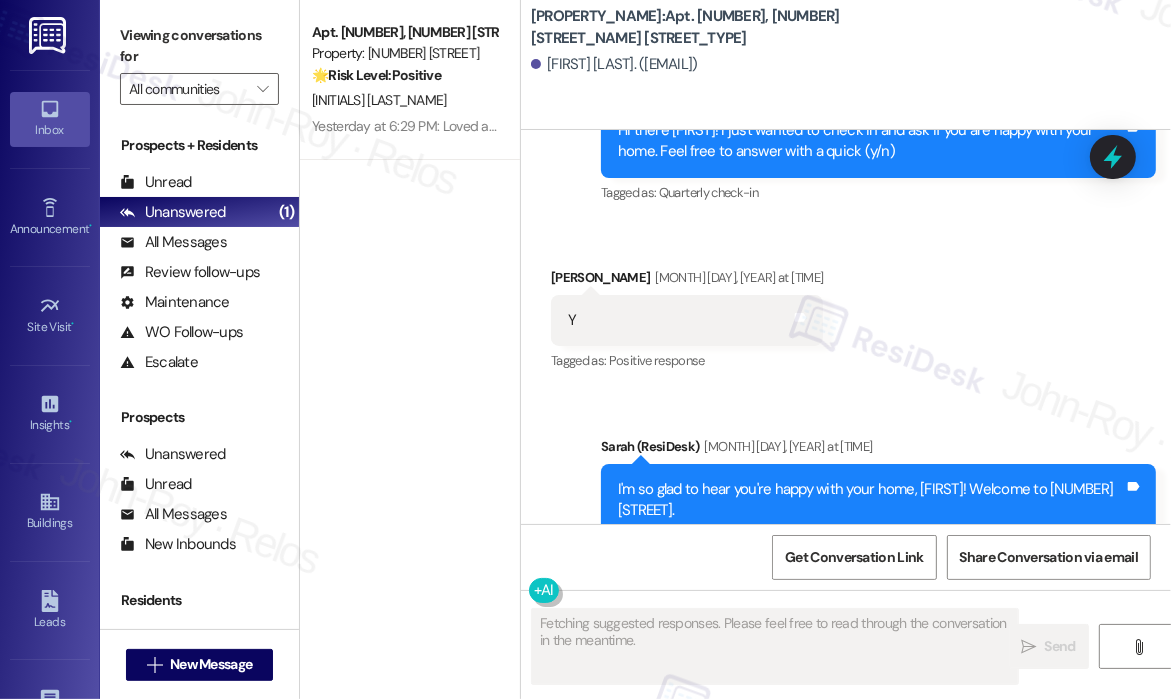 type 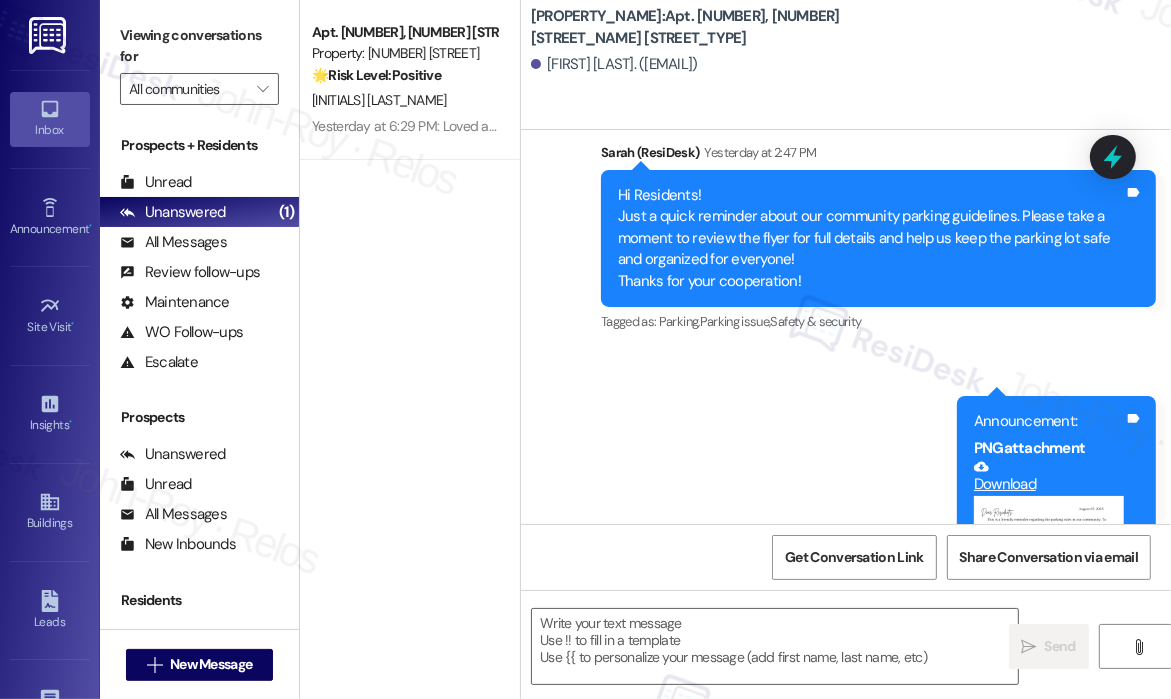 scroll, scrollTop: 5249, scrollLeft: 0, axis: vertical 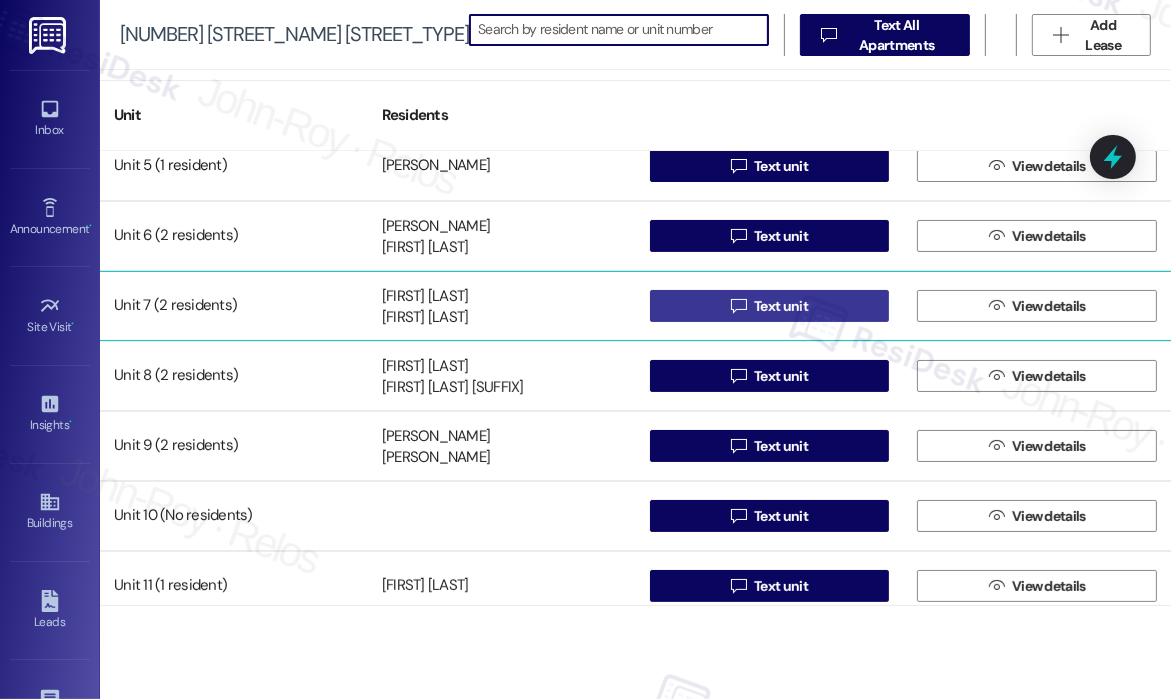 click on "Text unit" at bounding box center [781, 306] 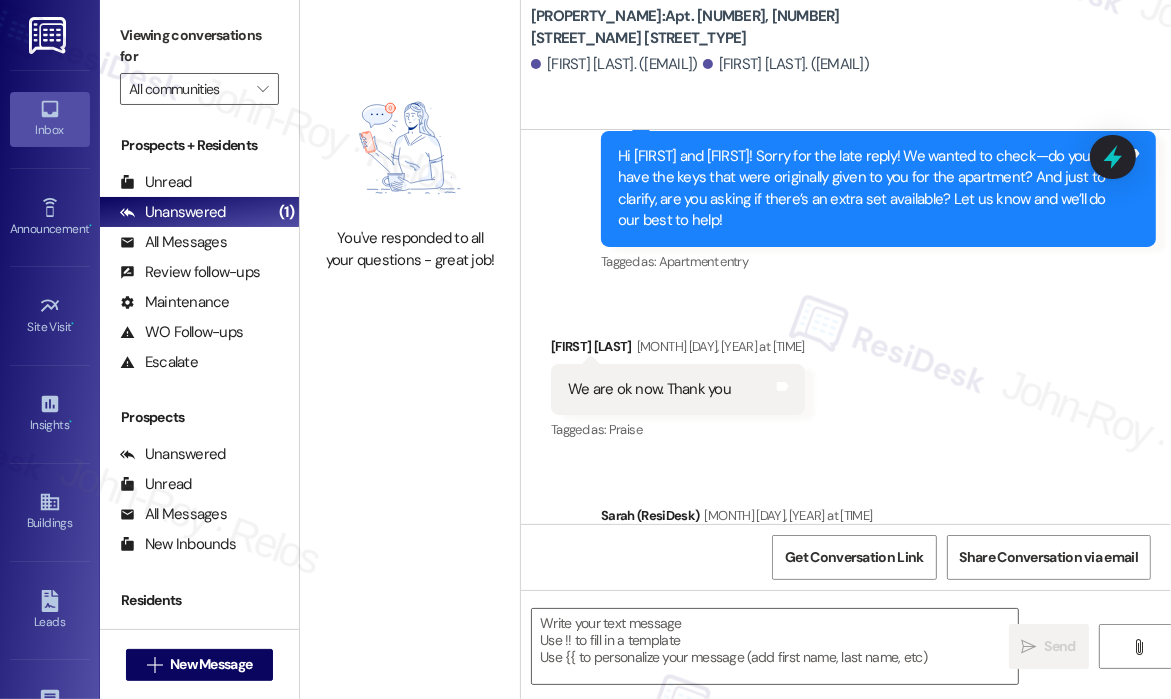 type on "Fetching suggested responses. Please feel free to read through the conversation in the meantime." 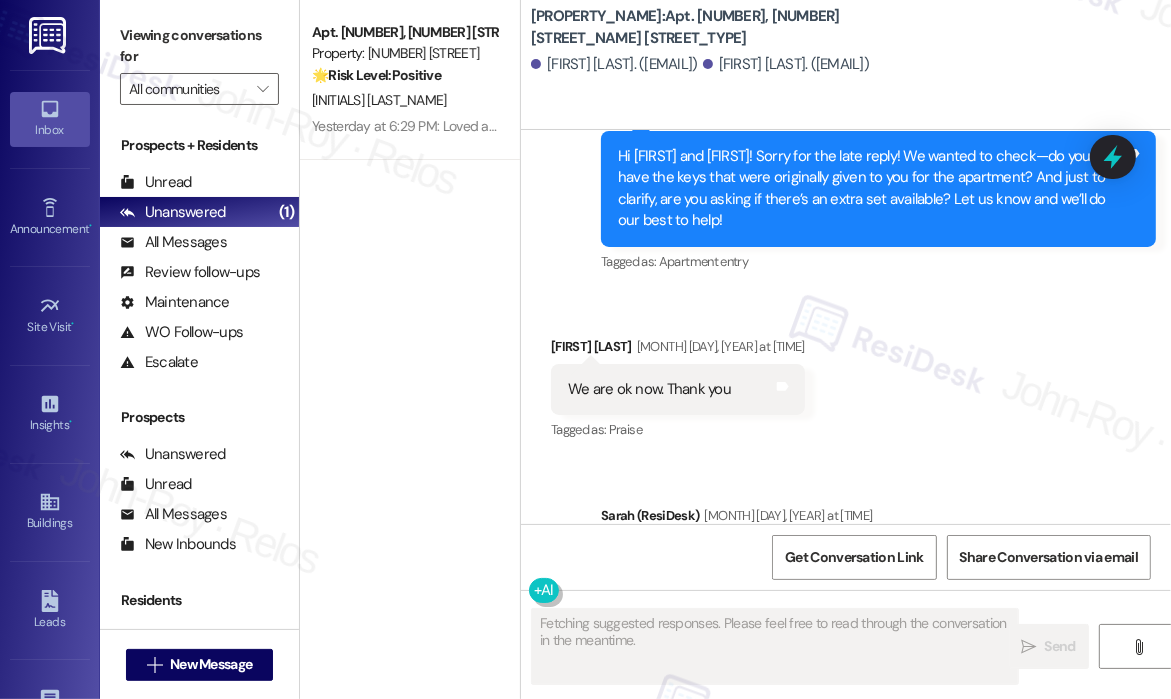 scroll, scrollTop: 6704, scrollLeft: 0, axis: vertical 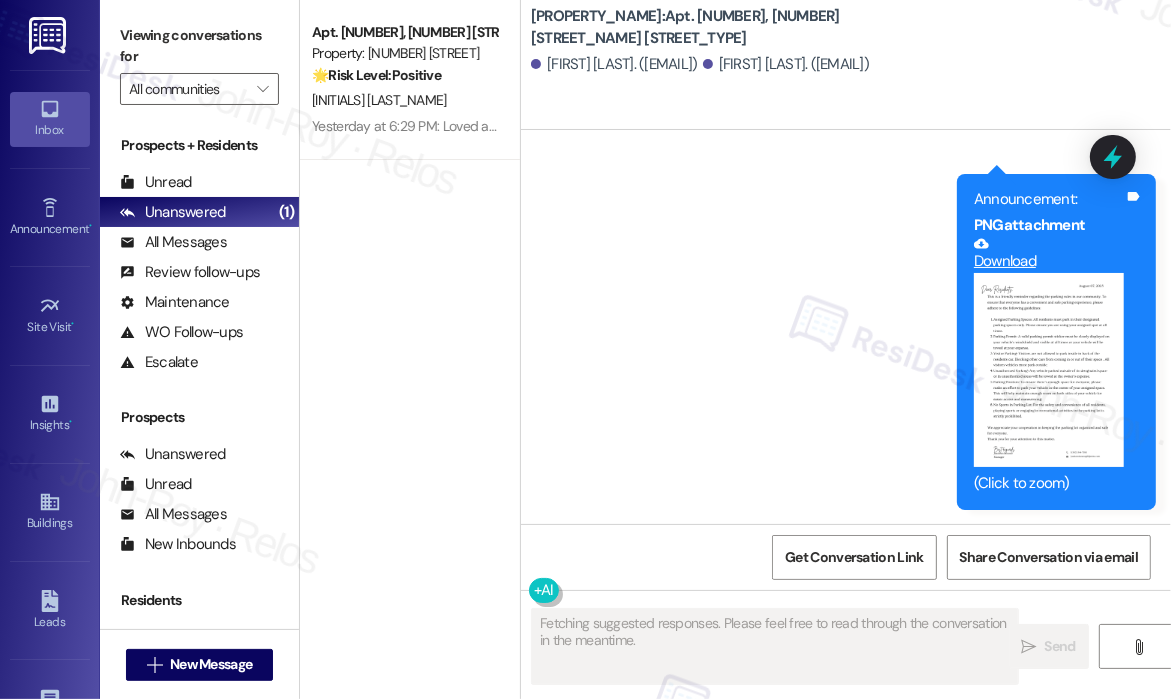 type 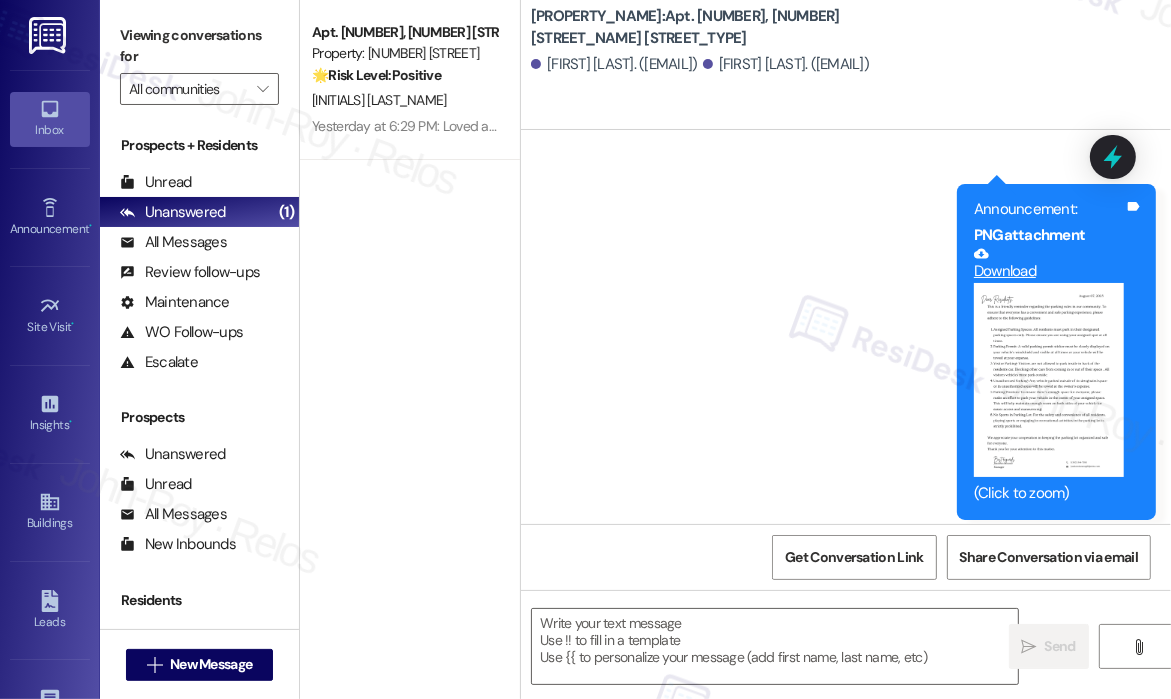 scroll, scrollTop: 6704, scrollLeft: 0, axis: vertical 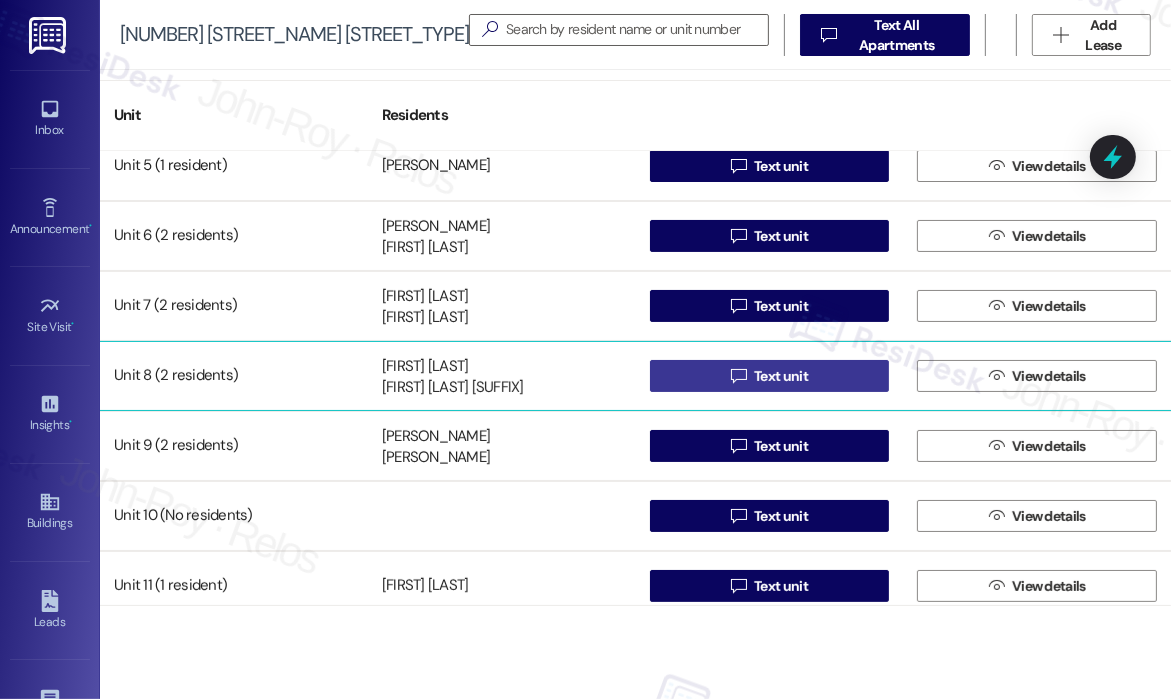 click on " Text unit" at bounding box center [769, 376] 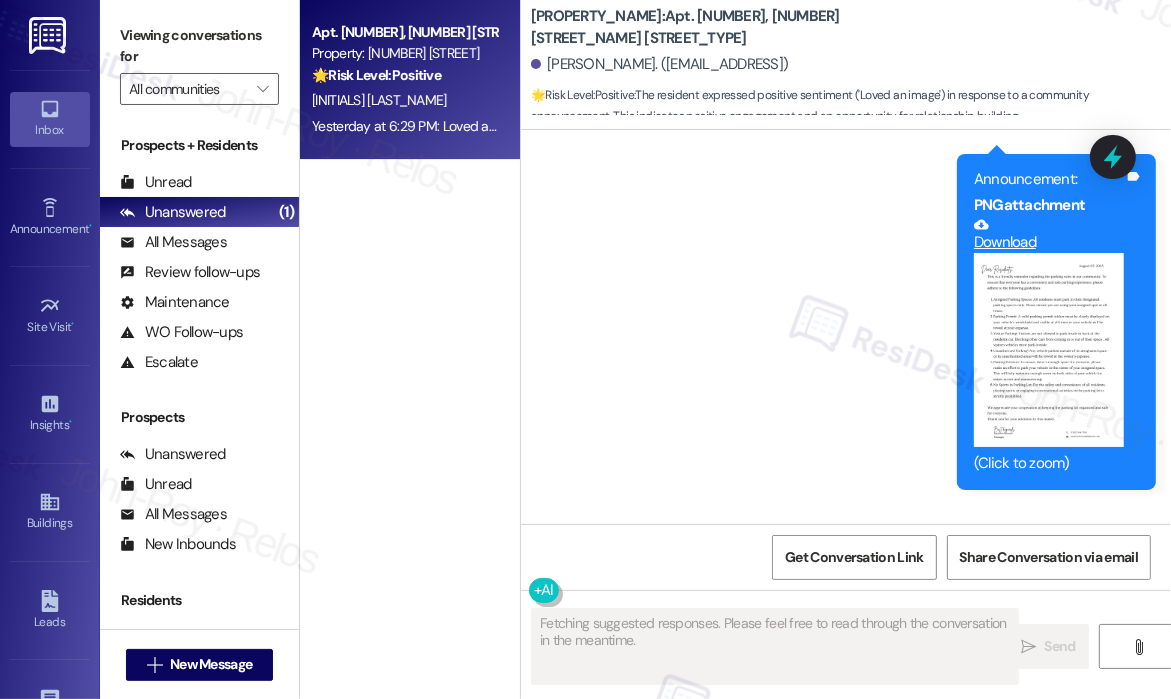scroll, scrollTop: 9808, scrollLeft: 0, axis: vertical 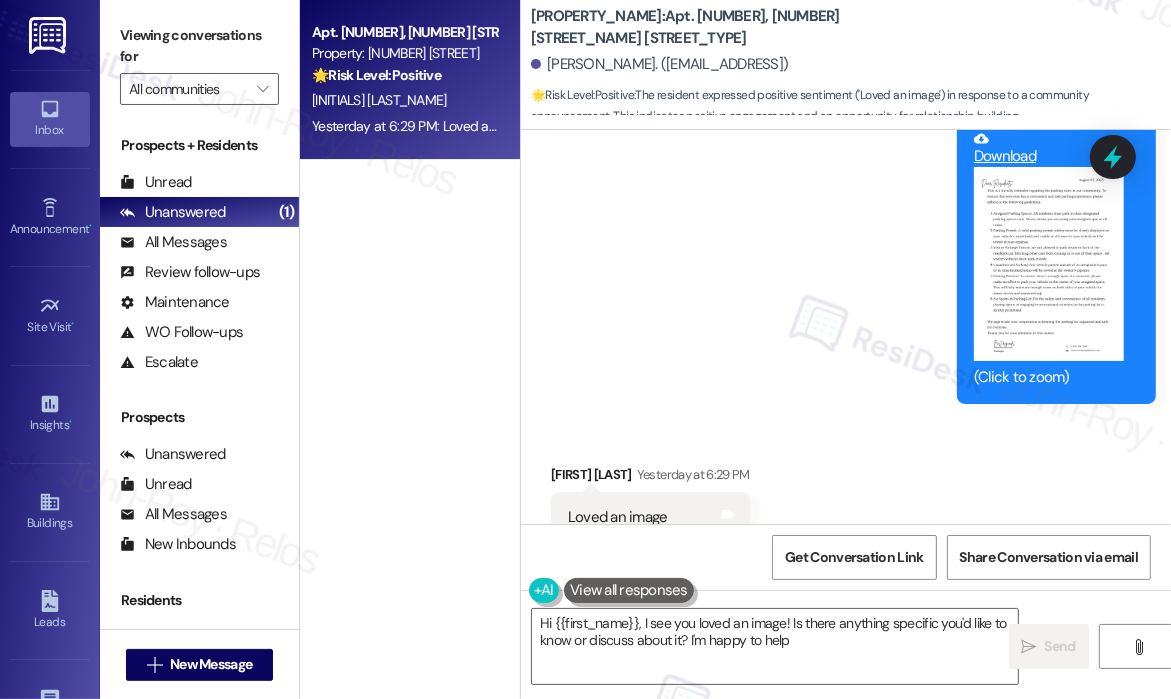 type on "Hi {{first_name}}, I see you loved an image! Is there anything specific you'd like to know or discuss about it? I'm happy to help!" 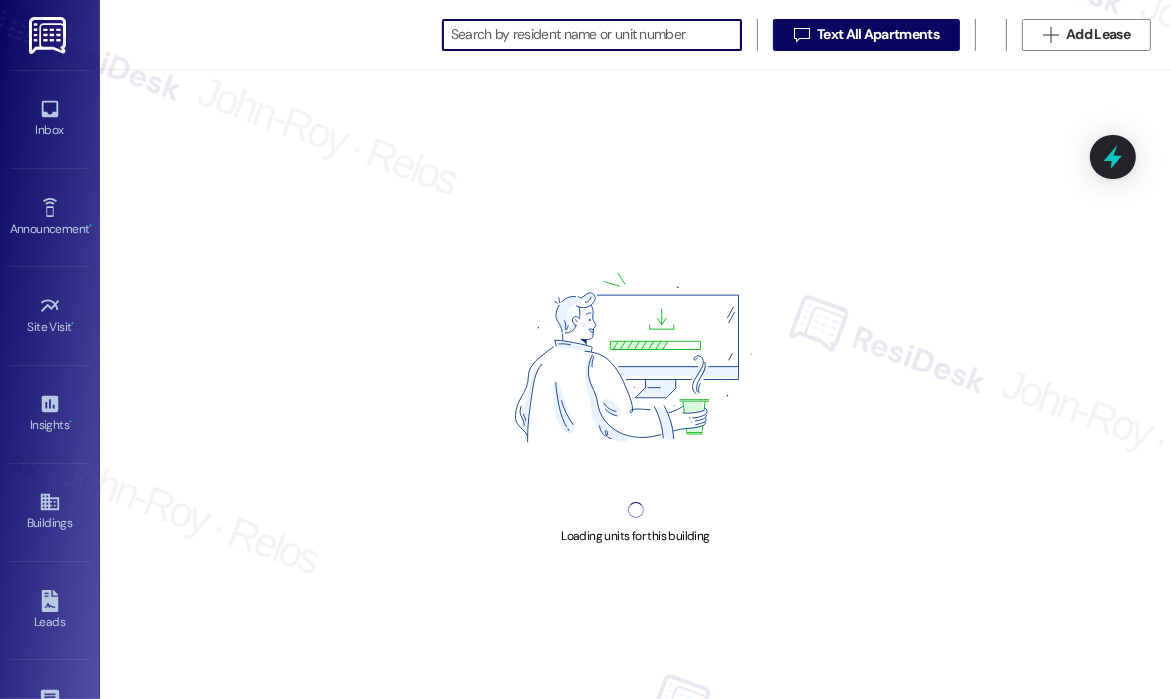 scroll, scrollTop: 0, scrollLeft: 0, axis: both 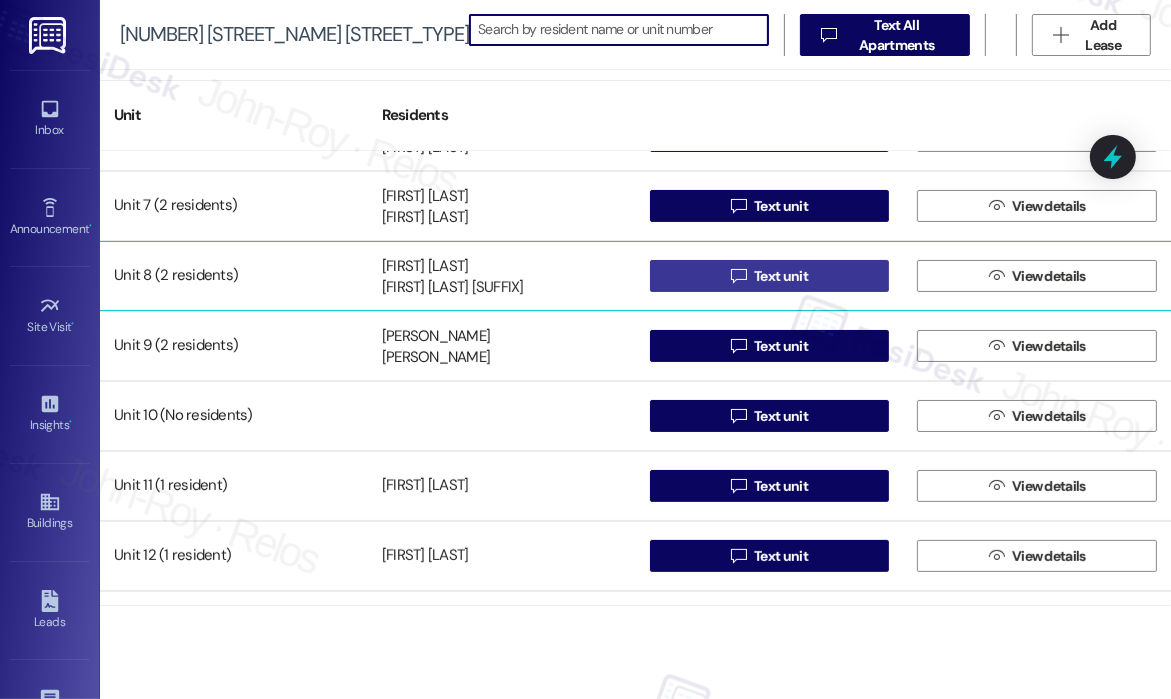 click on "" at bounding box center [738, 276] 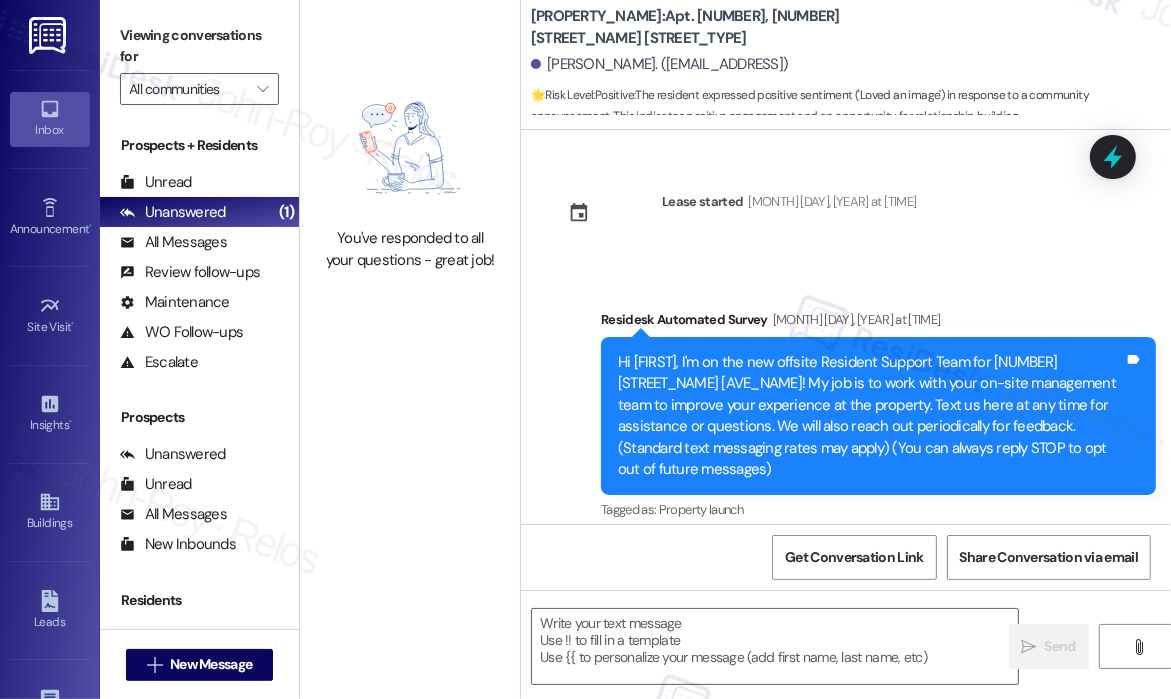 scroll, scrollTop: 9807, scrollLeft: 0, axis: vertical 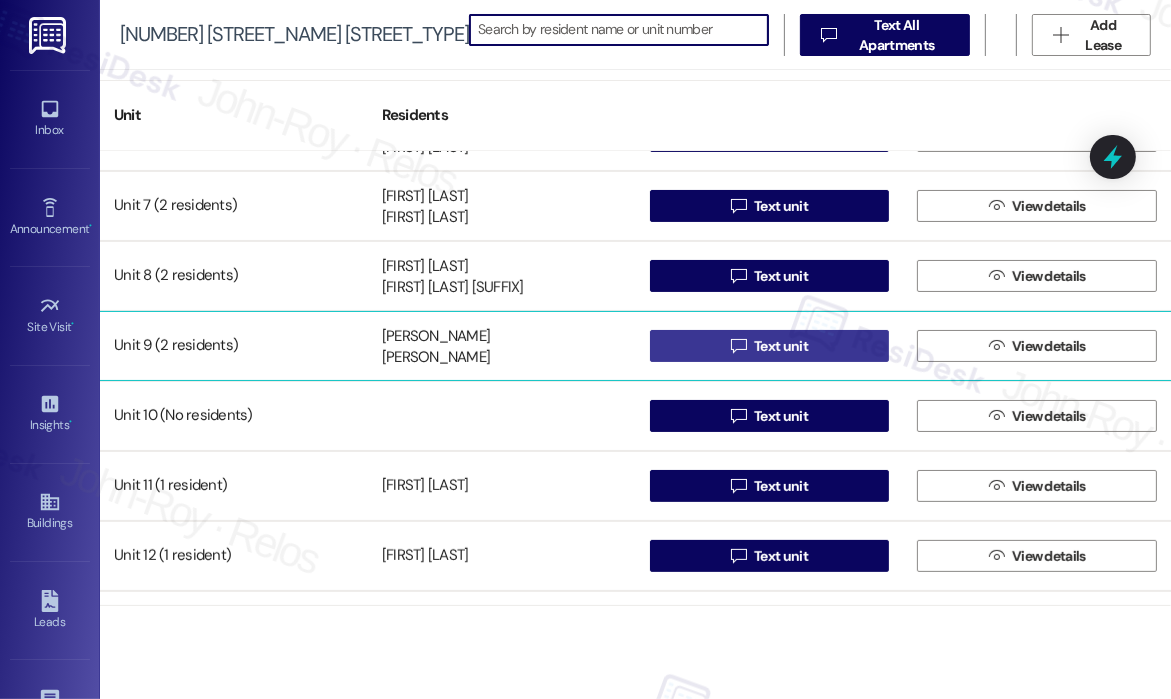 click on " Text unit" at bounding box center (769, 346) 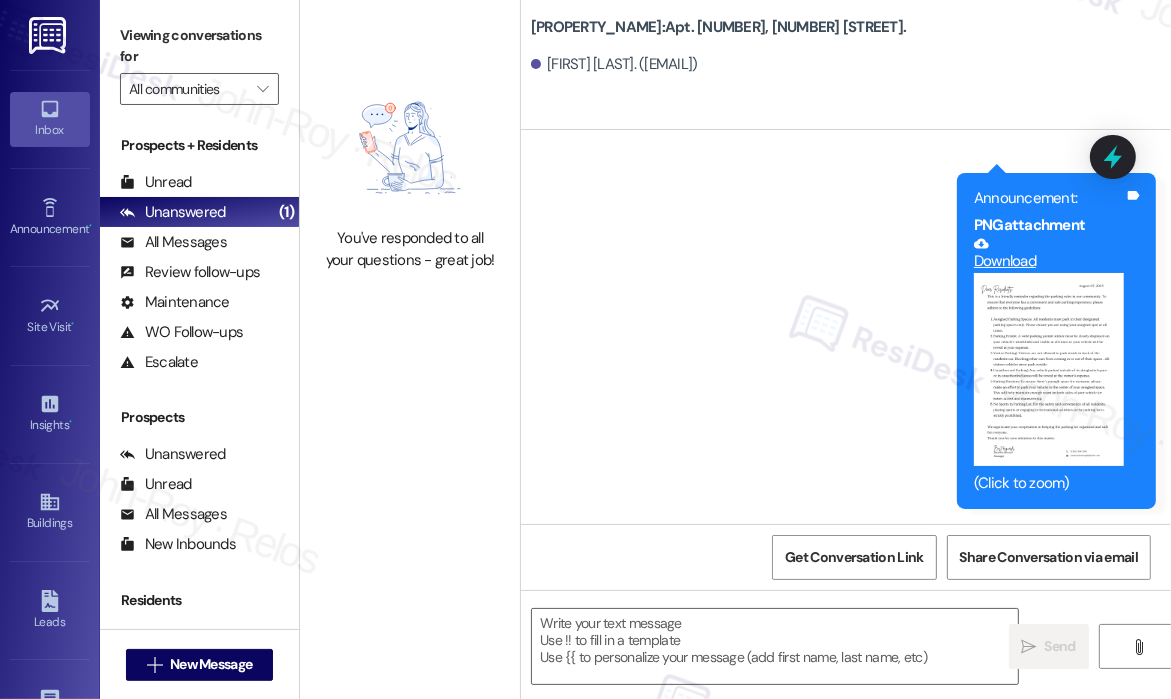 type on "Fetching suggested responses. Please feel free to read through the conversation in the meantime." 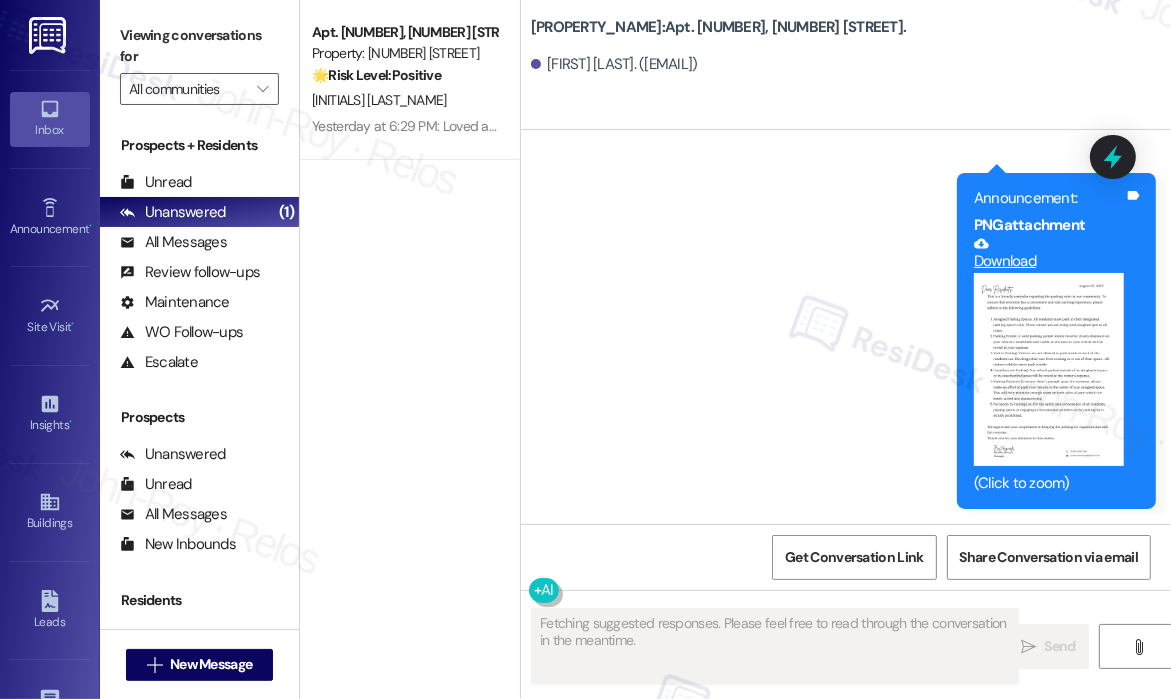 type 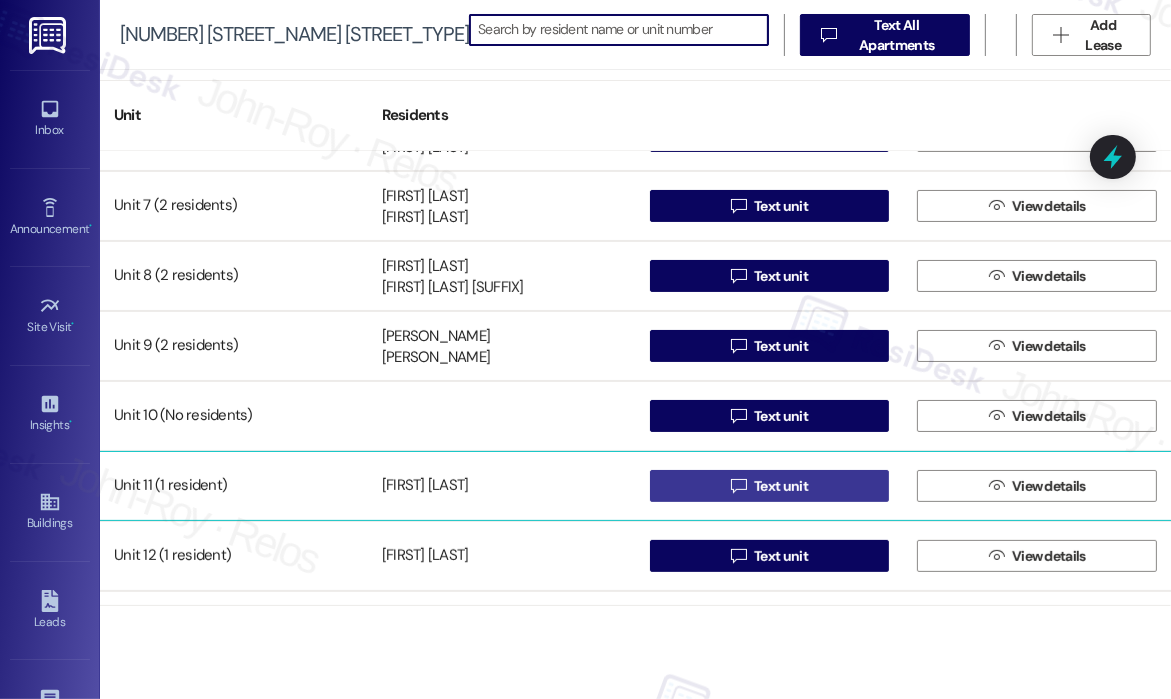 click on "" at bounding box center [738, 486] 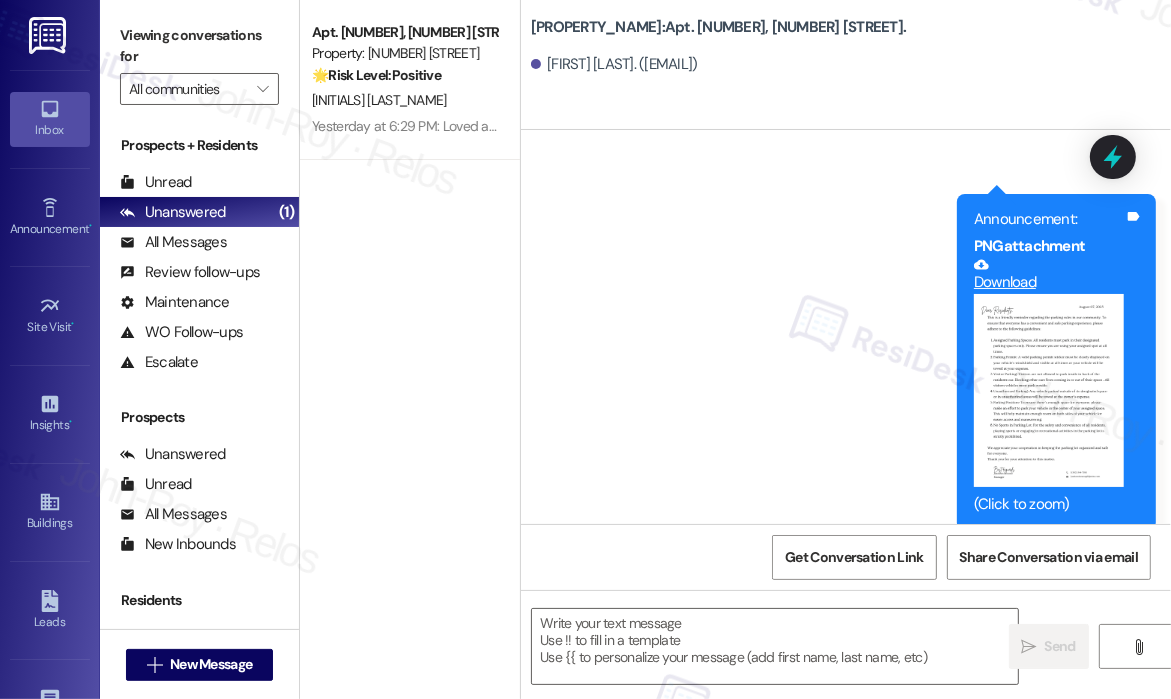 type on "Fetching suggested responses. Please feel free to read through the conversation in the meantime." 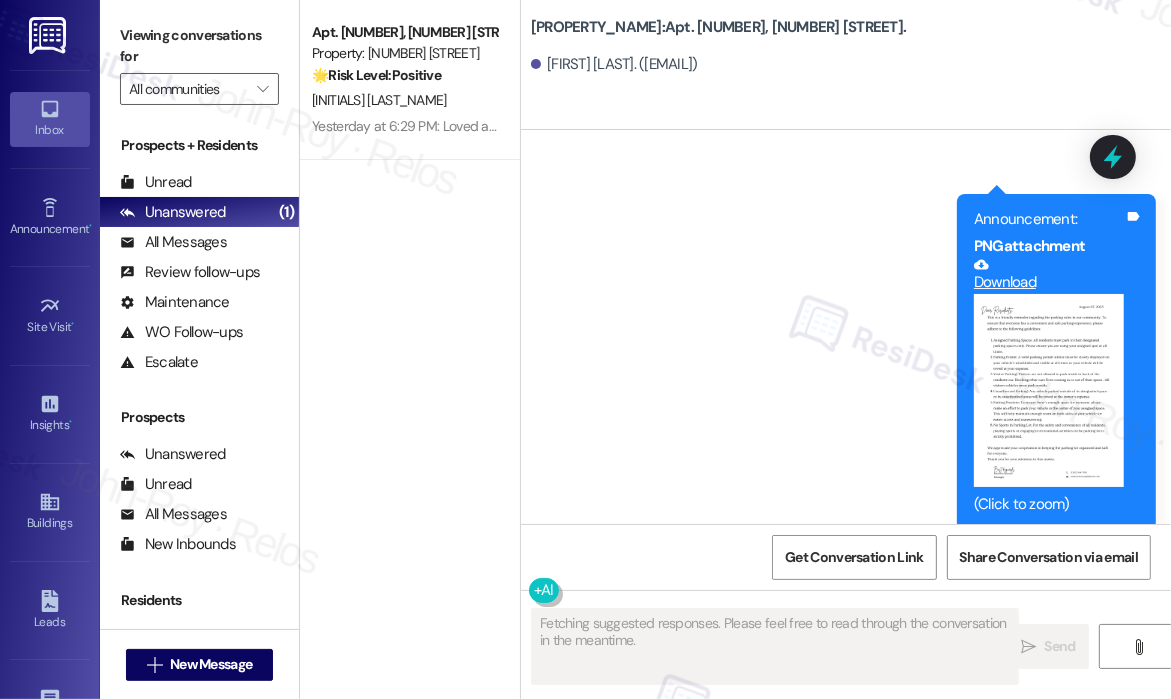 type 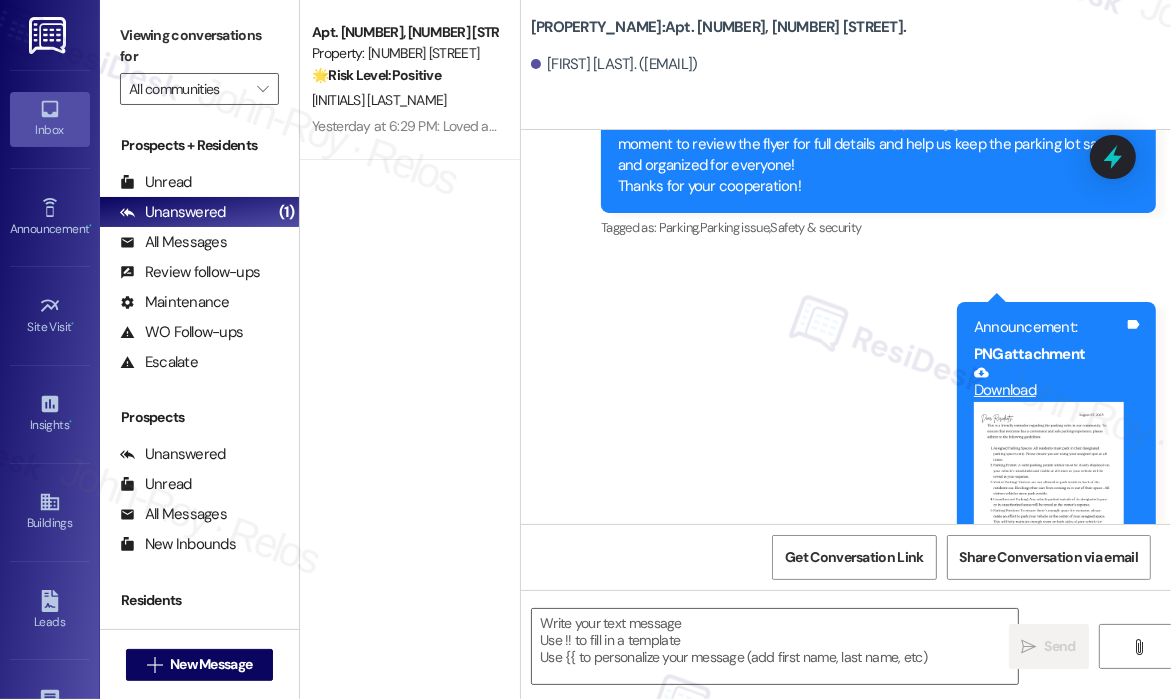 scroll, scrollTop: 4900, scrollLeft: 0, axis: vertical 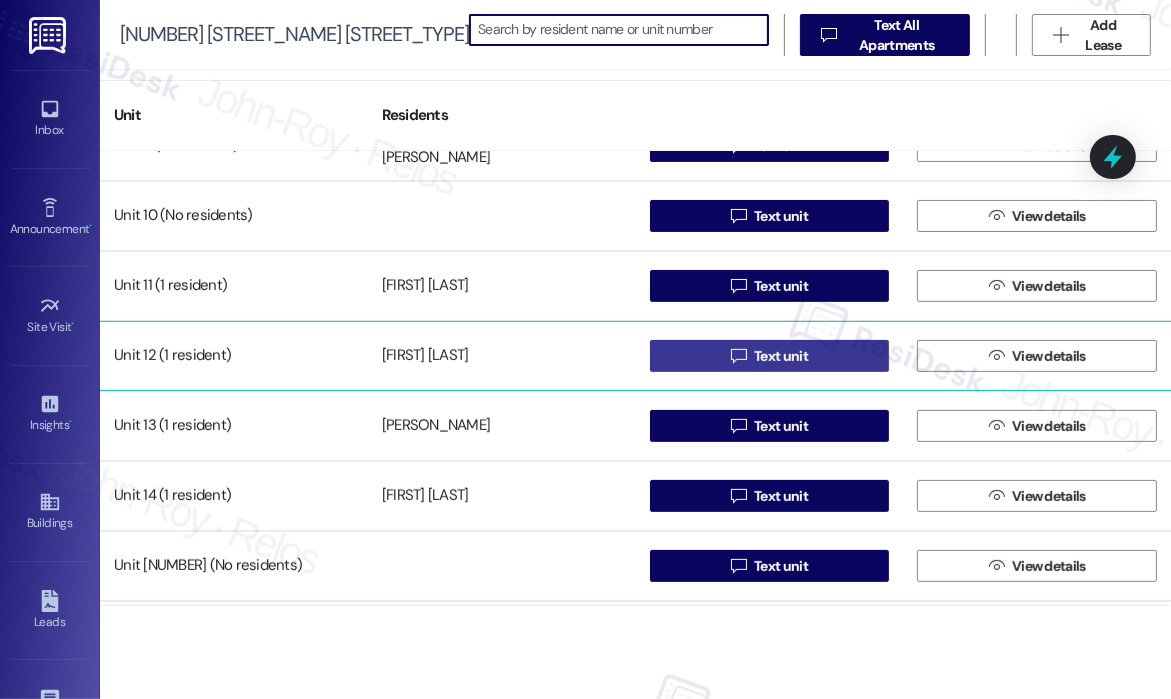click on " Text unit" at bounding box center [770, 356] 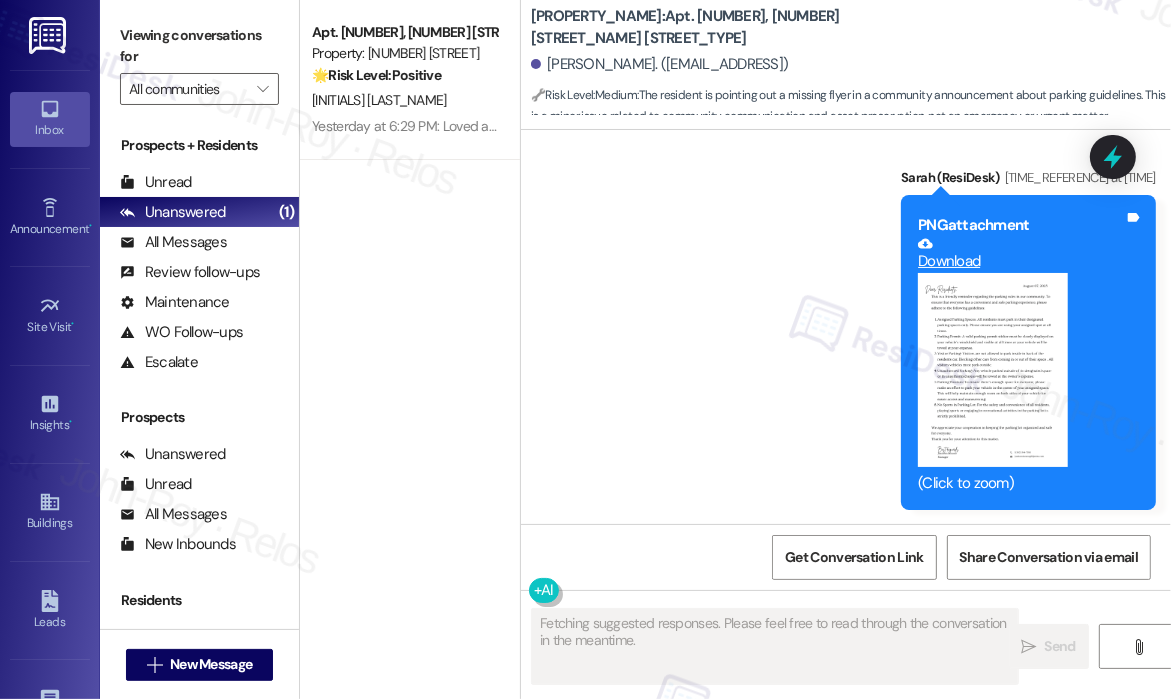 scroll, scrollTop: 2674, scrollLeft: 0, axis: vertical 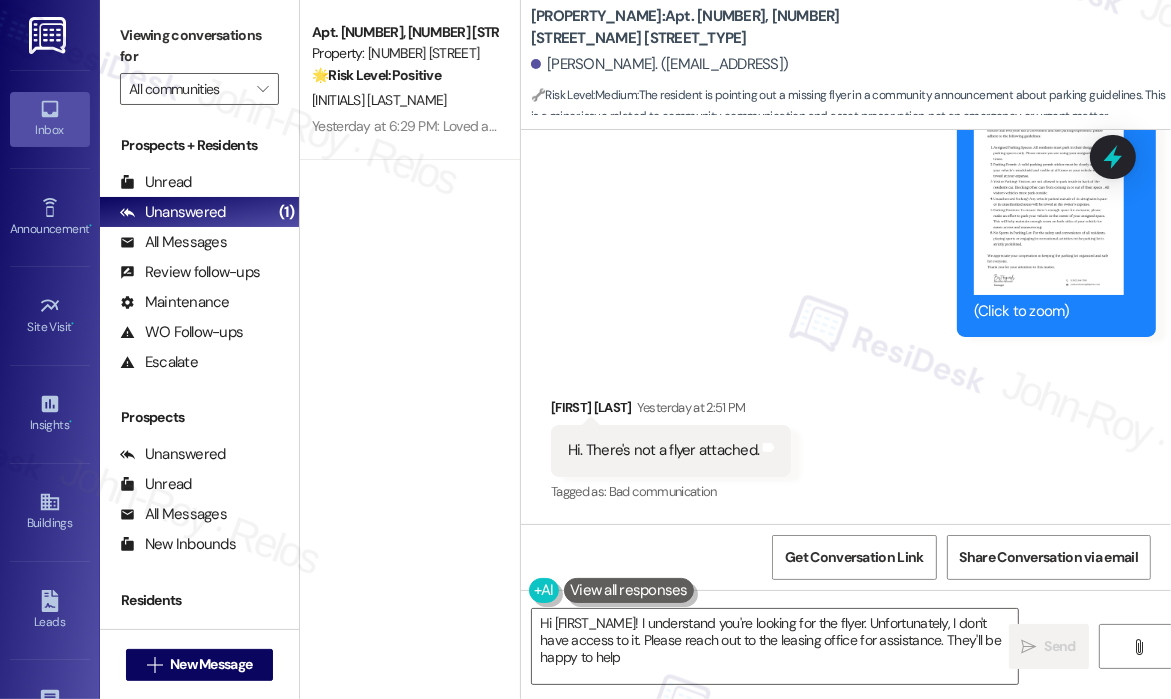 type on "Hi [FIRST], I understand you're looking for the flyer. Unfortunately, I don't have access to it. Please reach out to the leasing office for assistance. They'll be happy to help!" 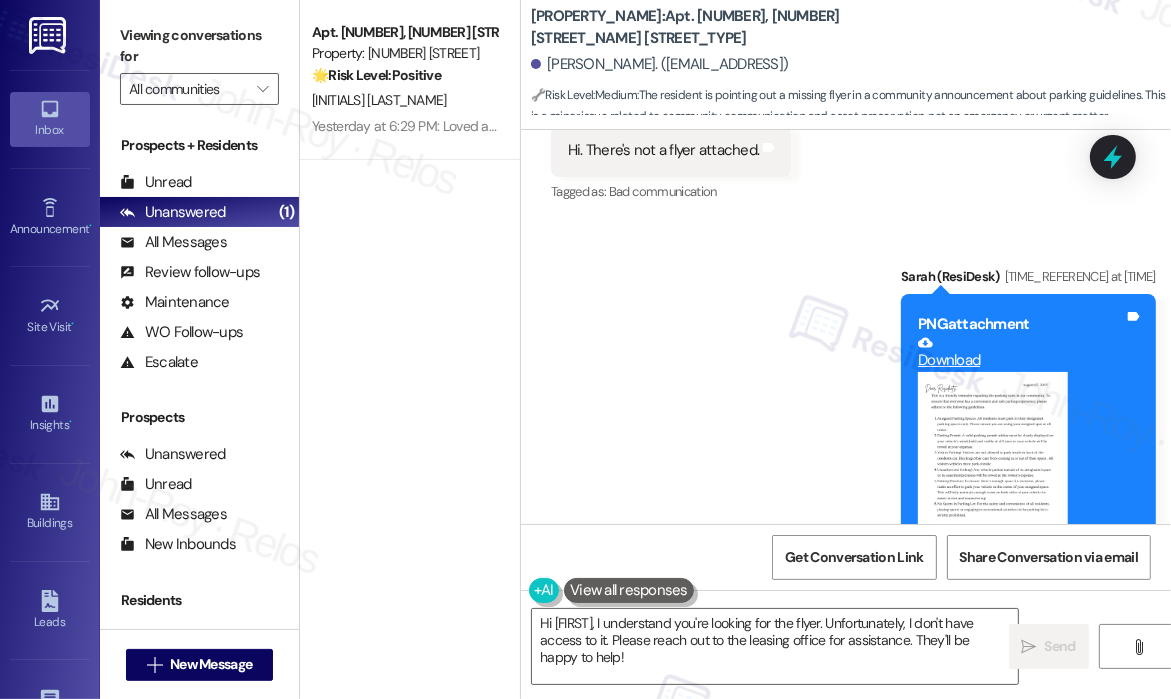 scroll, scrollTop: 2873, scrollLeft: 0, axis: vertical 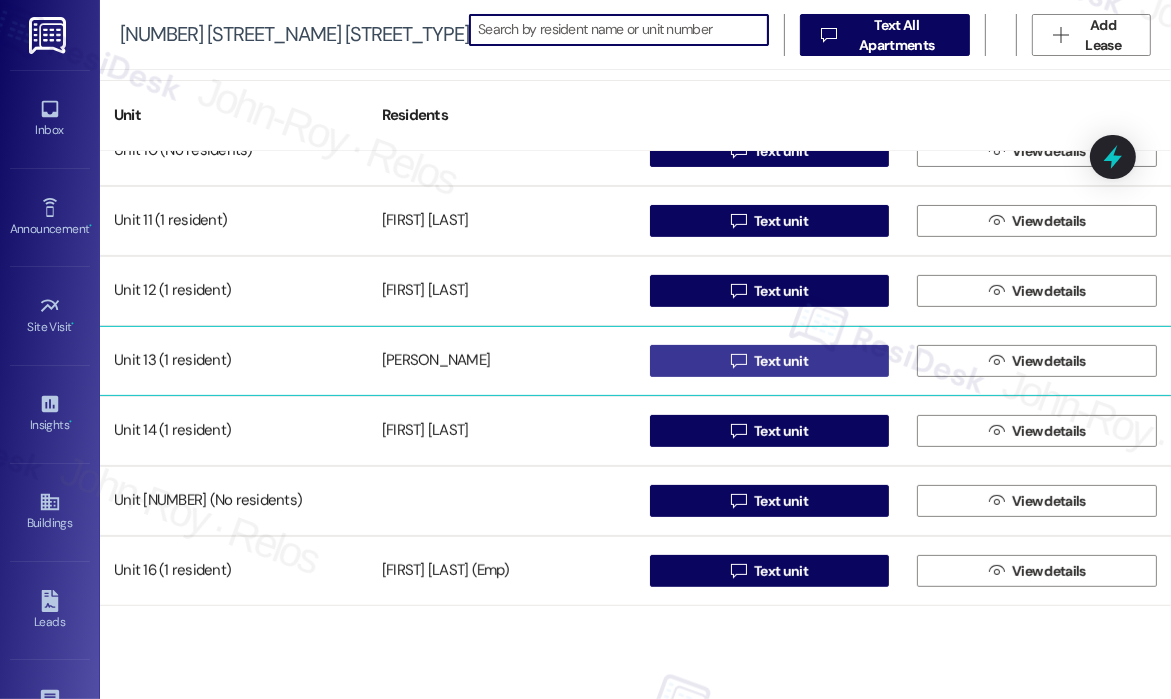 click on "Text unit" at bounding box center (781, 361) 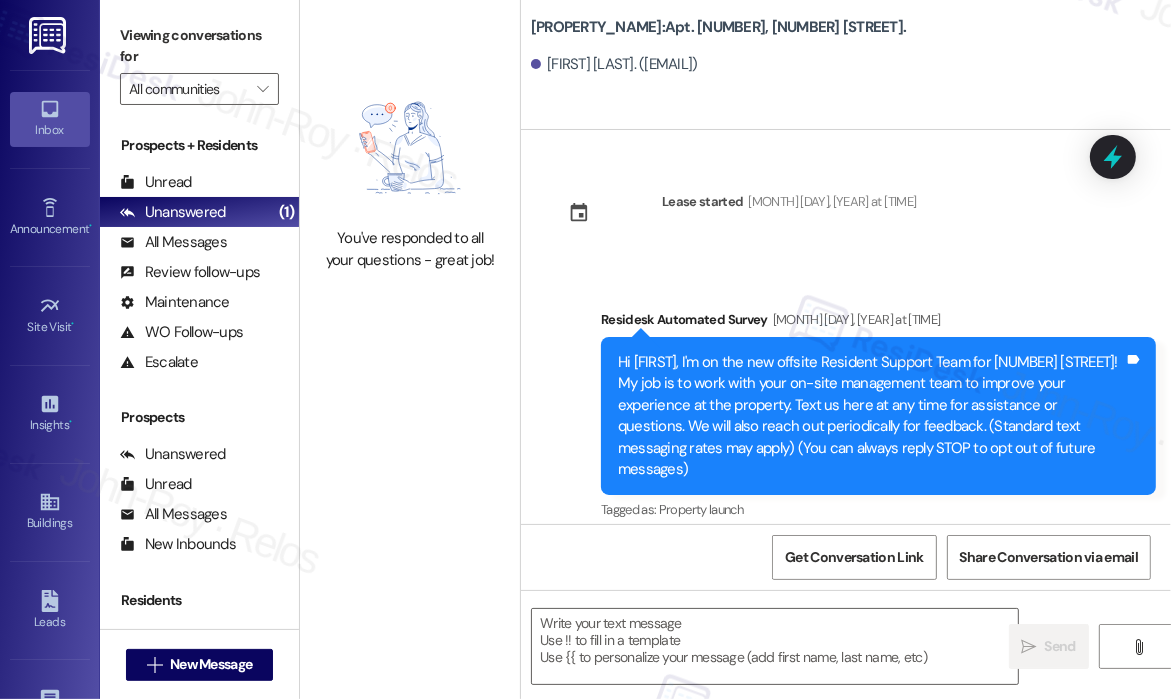 scroll, scrollTop: 6004, scrollLeft: 0, axis: vertical 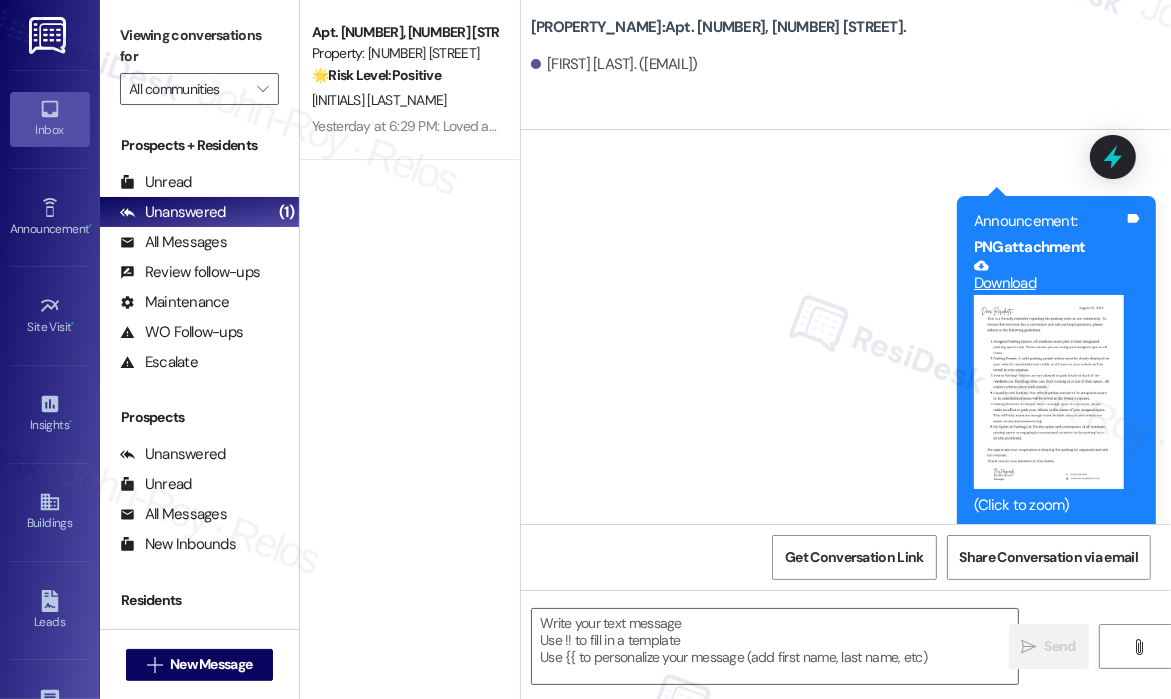 type on "Fetching suggested responses. Please feel free to read through the conversation in the meantime." 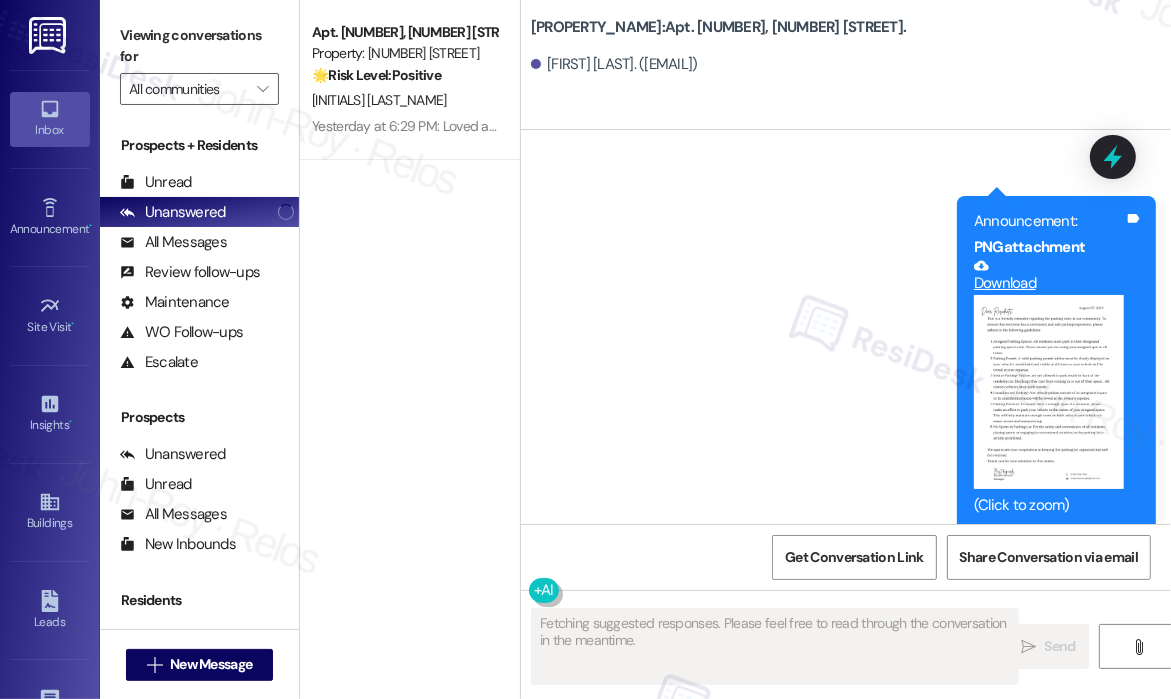 type 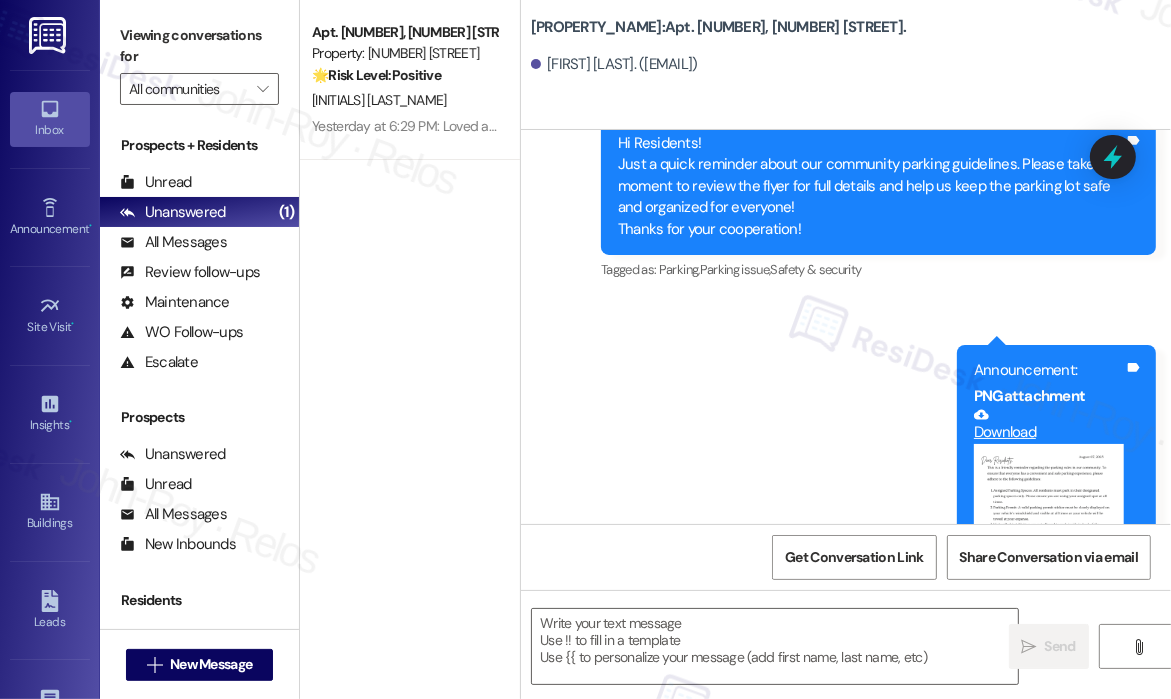 scroll, scrollTop: 6004, scrollLeft: 0, axis: vertical 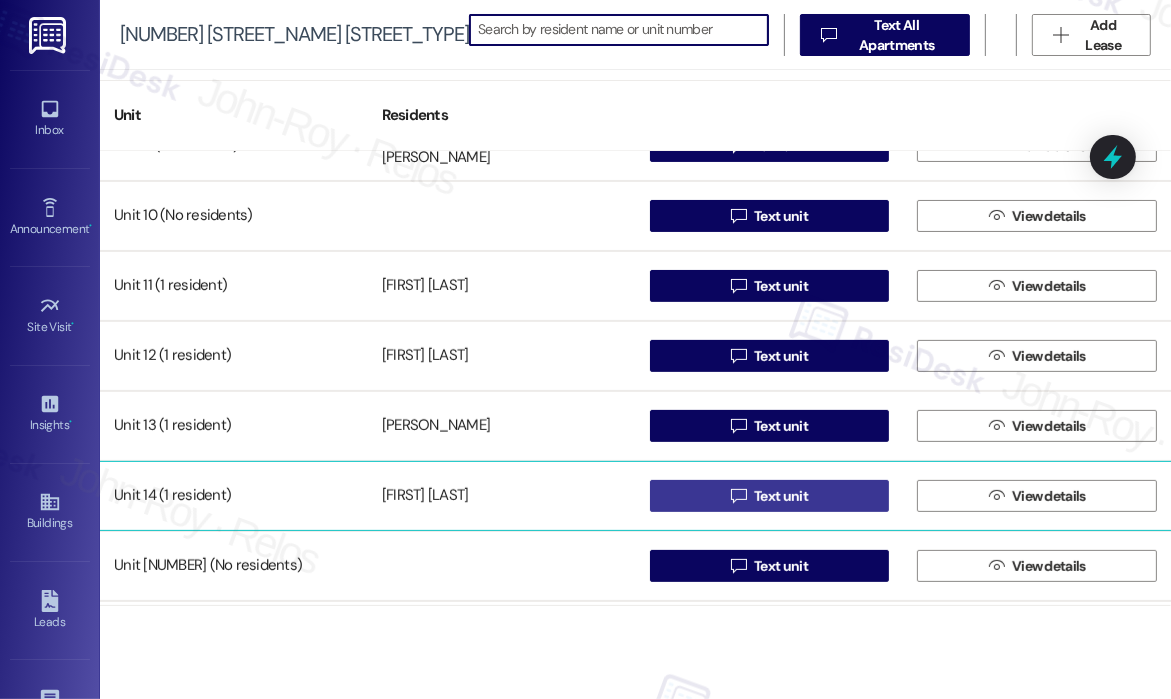 click on " Text unit" at bounding box center (769, 496) 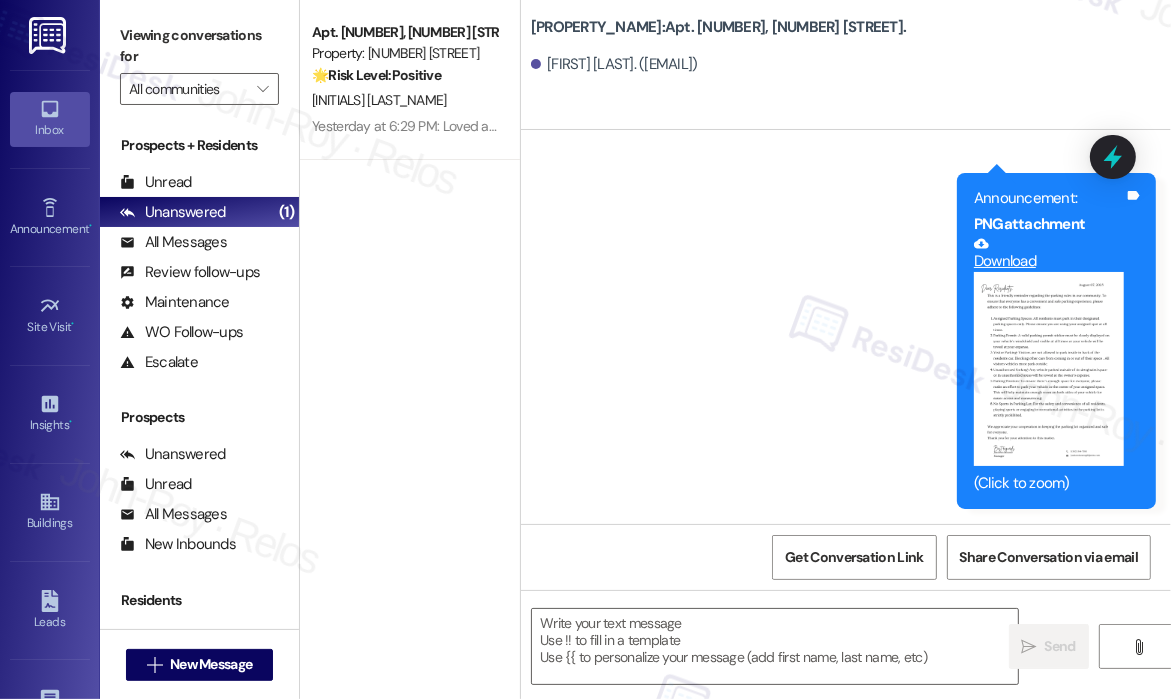 type on "Fetching suggested responses. Please feel free to read through the conversation in the meantime." 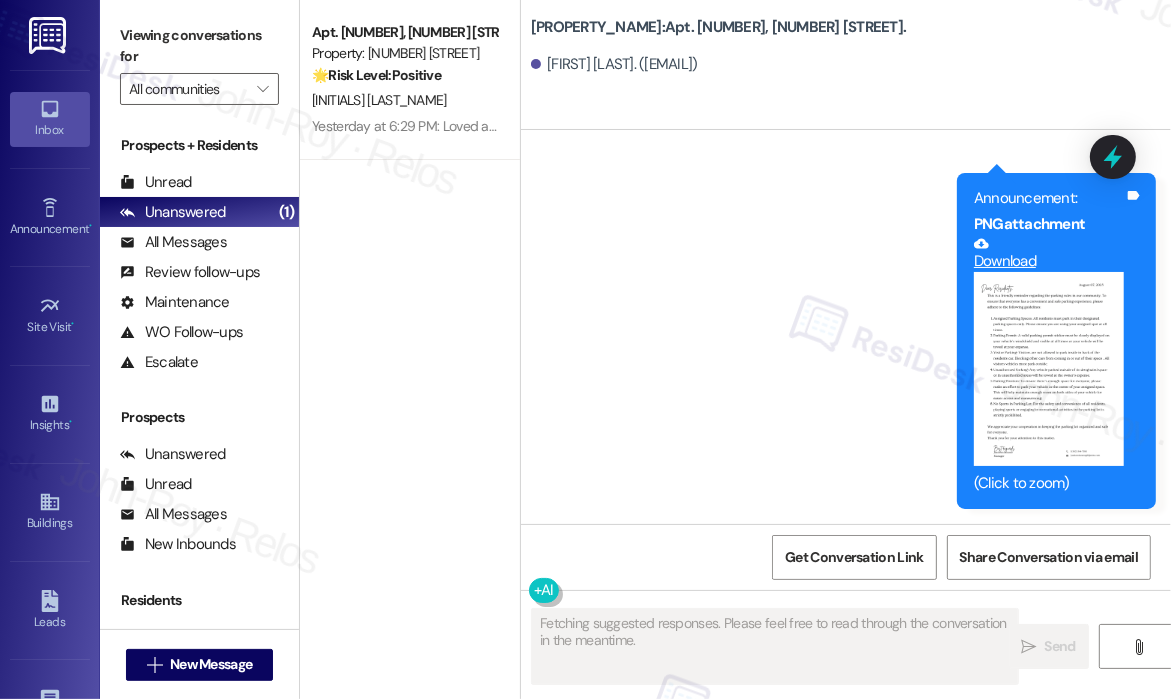 type 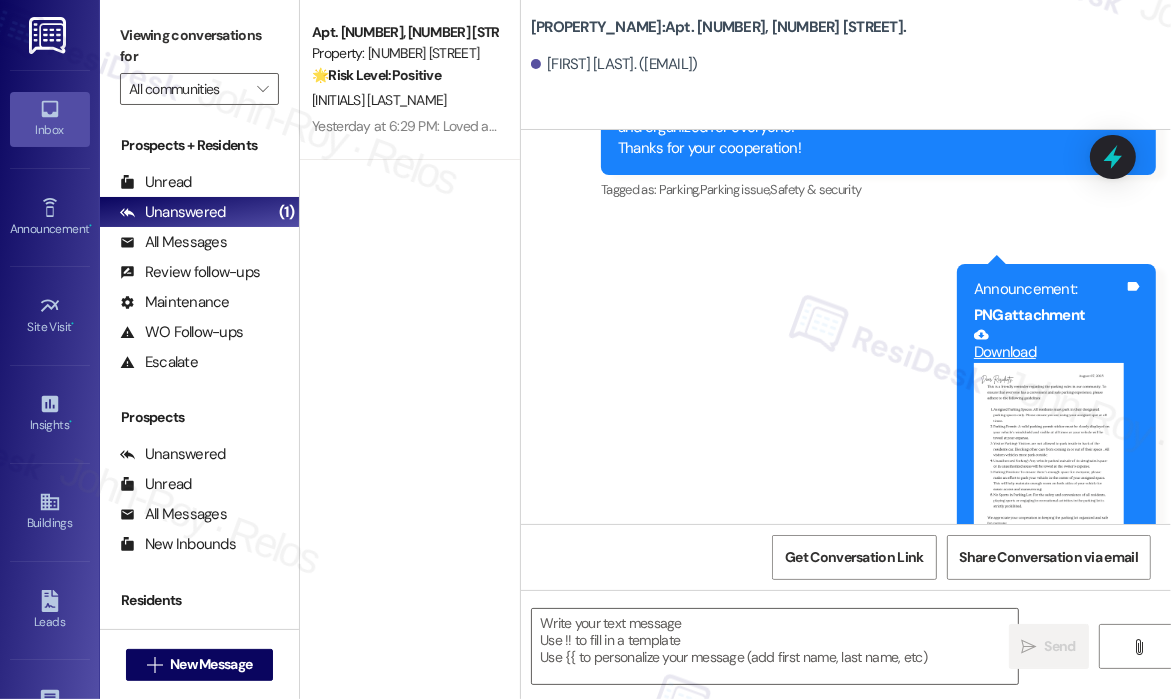 scroll, scrollTop: 2622, scrollLeft: 0, axis: vertical 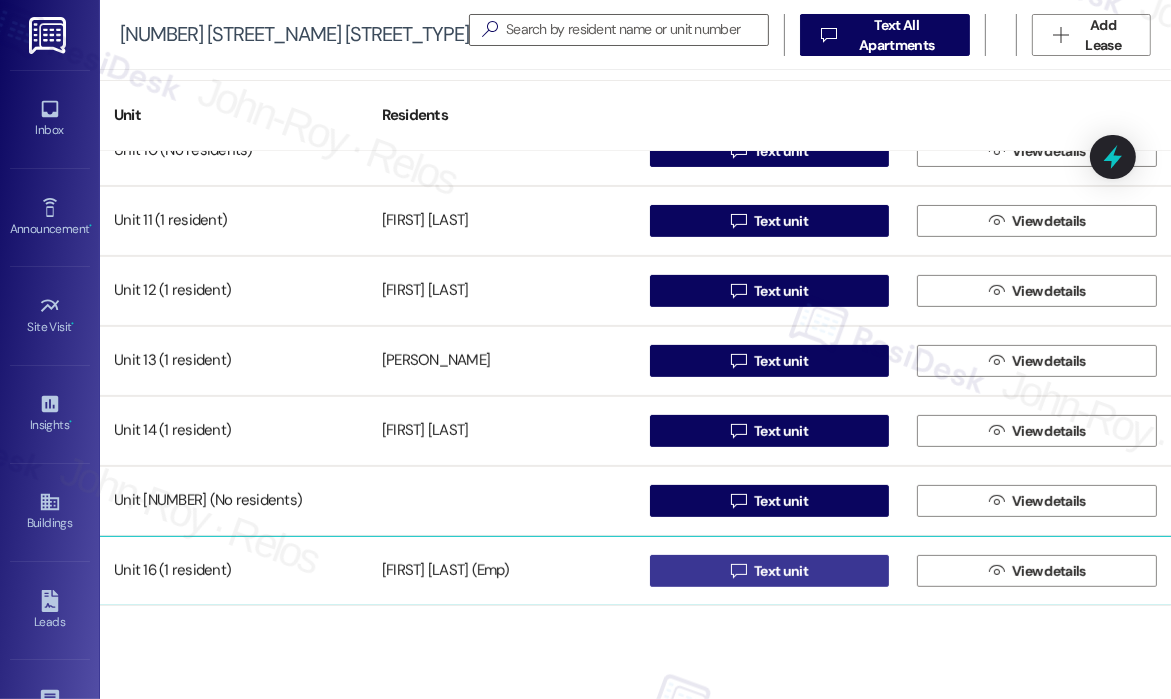 click on " Text unit" at bounding box center (770, 571) 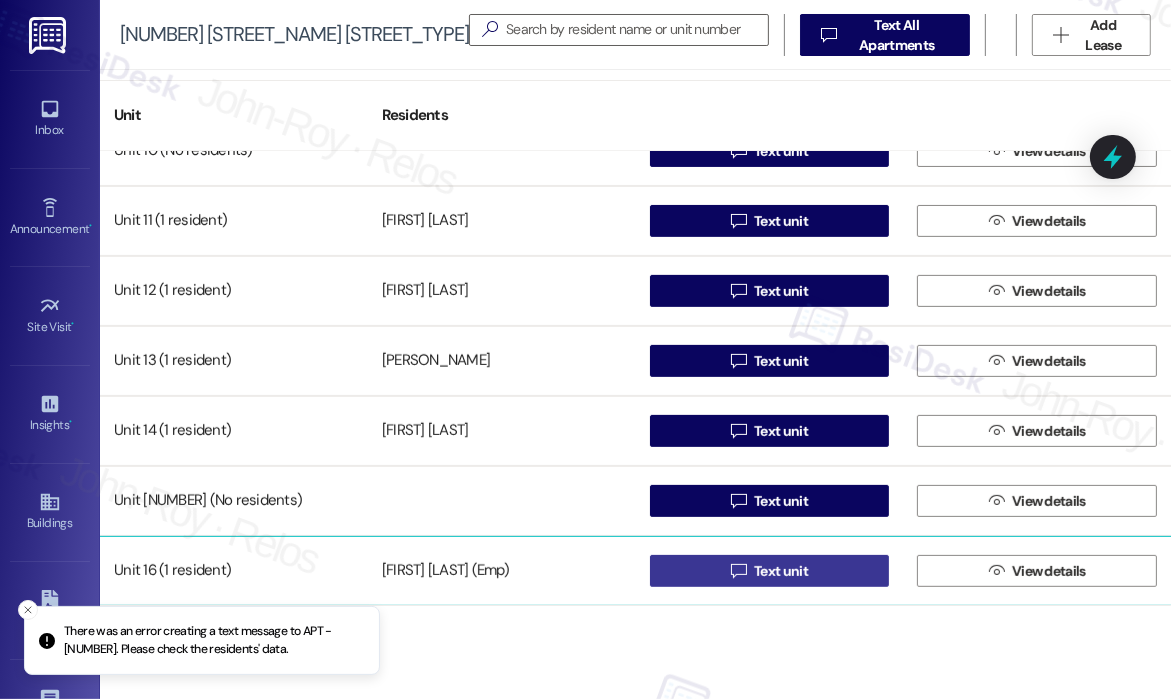 click on " Text unit" at bounding box center (770, 571) 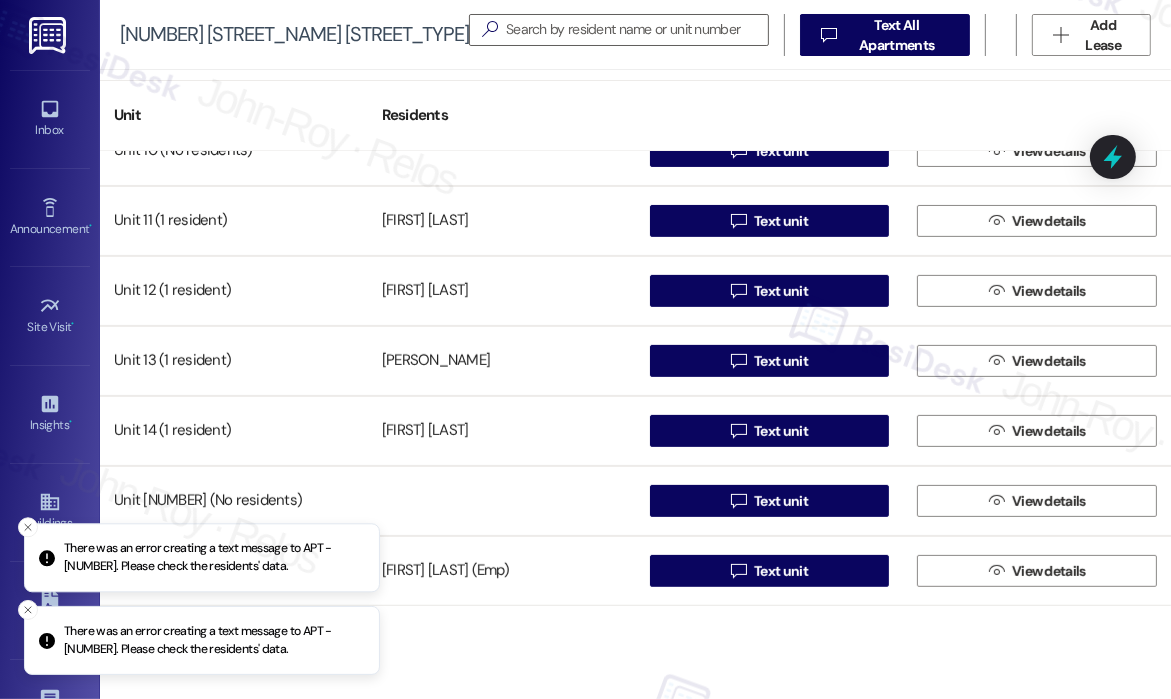 click on "Unit Residents Unit [NUMBER] ([NUMBER] residents) [FIRST] [LAST]  Text unit  View details Unit [NUMBER] ([NUMBER] residents) [FIRST] [LAST]  Text unit  View details Unit [NUMBER] (No residents)  Text unit  View details Unit [NUMBER] ([NUMBER] resident) [FIRST] [LAST]  Text unit  View details Unit [NUMBER] ([NUMBER] resident) [FIRST] [LAST]  Text unit  View details Unit [NUMBER] ([NUMBER] resident) [FIRST] [LAST]  Text unit  View details Unit [NUMBER] ([NUMBER] resident) [FIRST] [LAST]  Text unit  View details Unit [NUMBER] ([NUMBER] resident) [FIRST] [LAST] (Emp)  Text unit  View details" at bounding box center [635, 384] 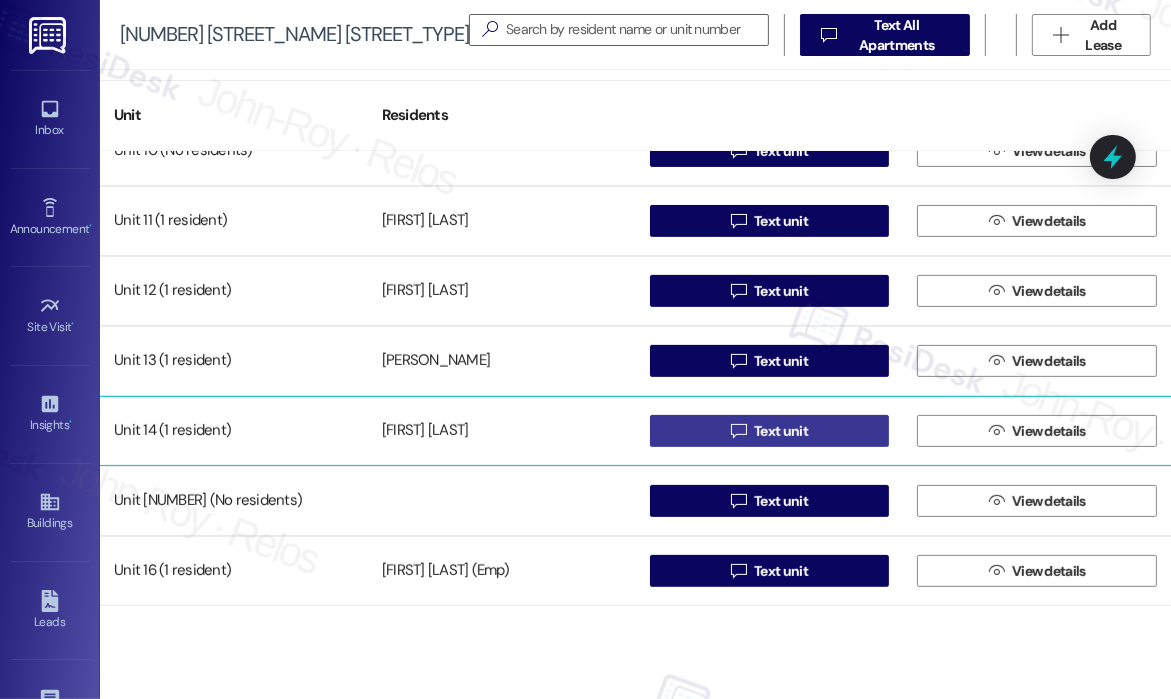 click on "Text unit" at bounding box center [781, 431] 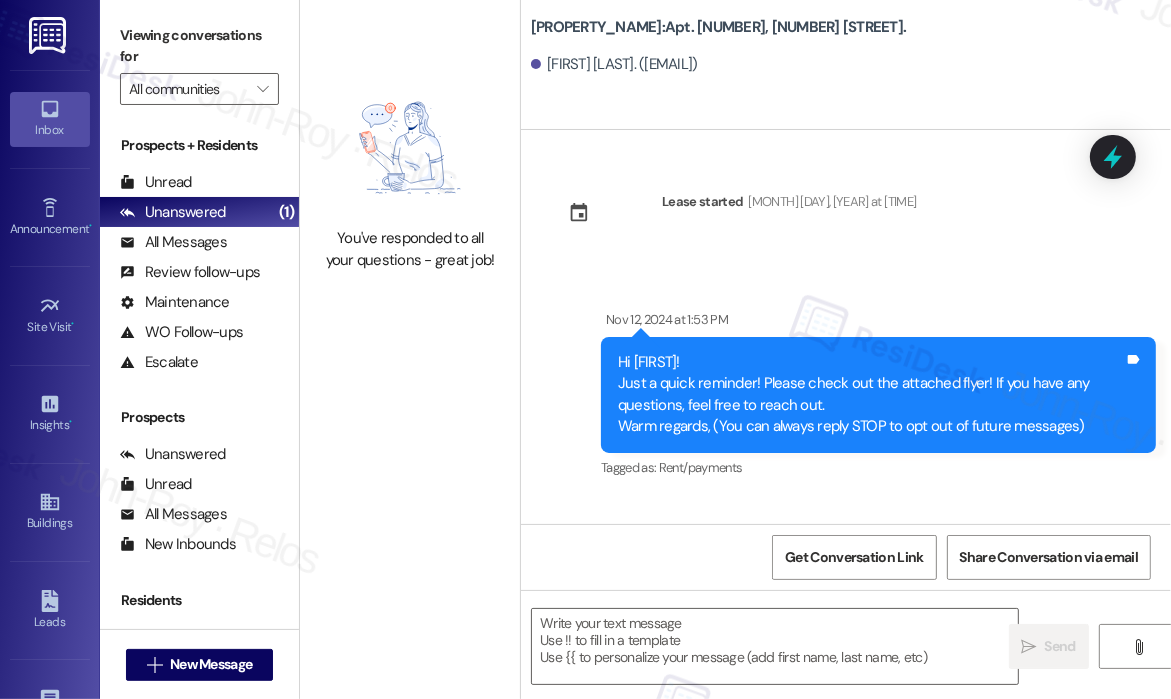 scroll, scrollTop: 2622, scrollLeft: 0, axis: vertical 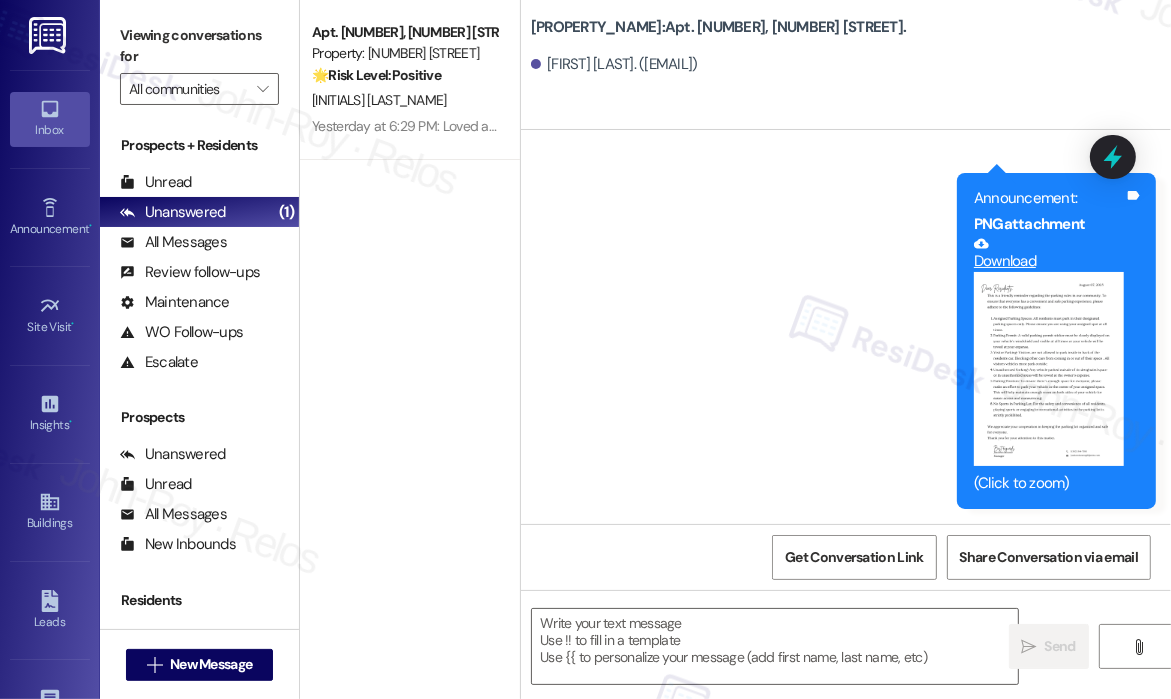 type on "Fetching suggested responses. Please feel free to read through the conversation in the meantime." 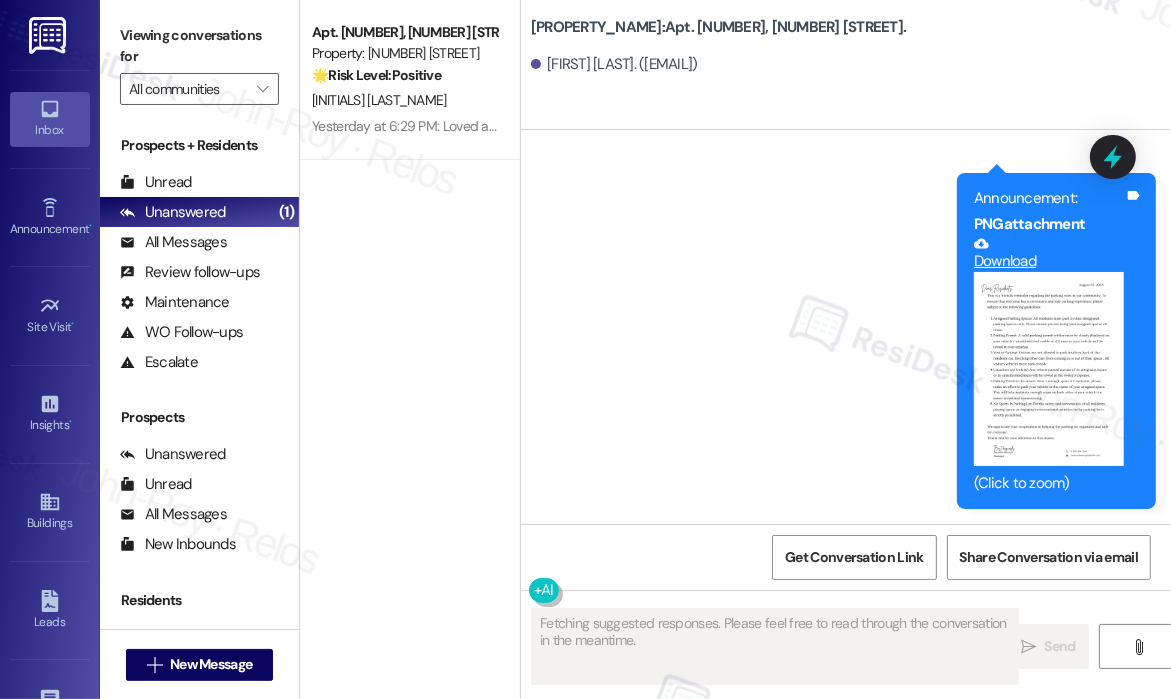 type 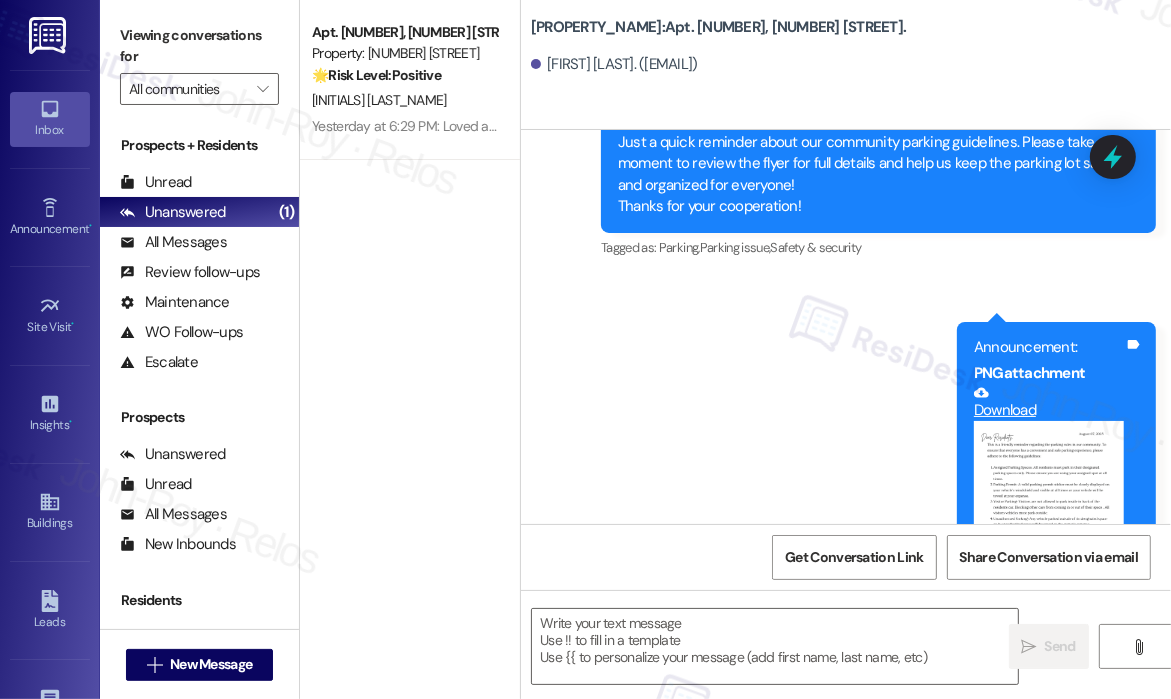 scroll, scrollTop: 2622, scrollLeft: 0, axis: vertical 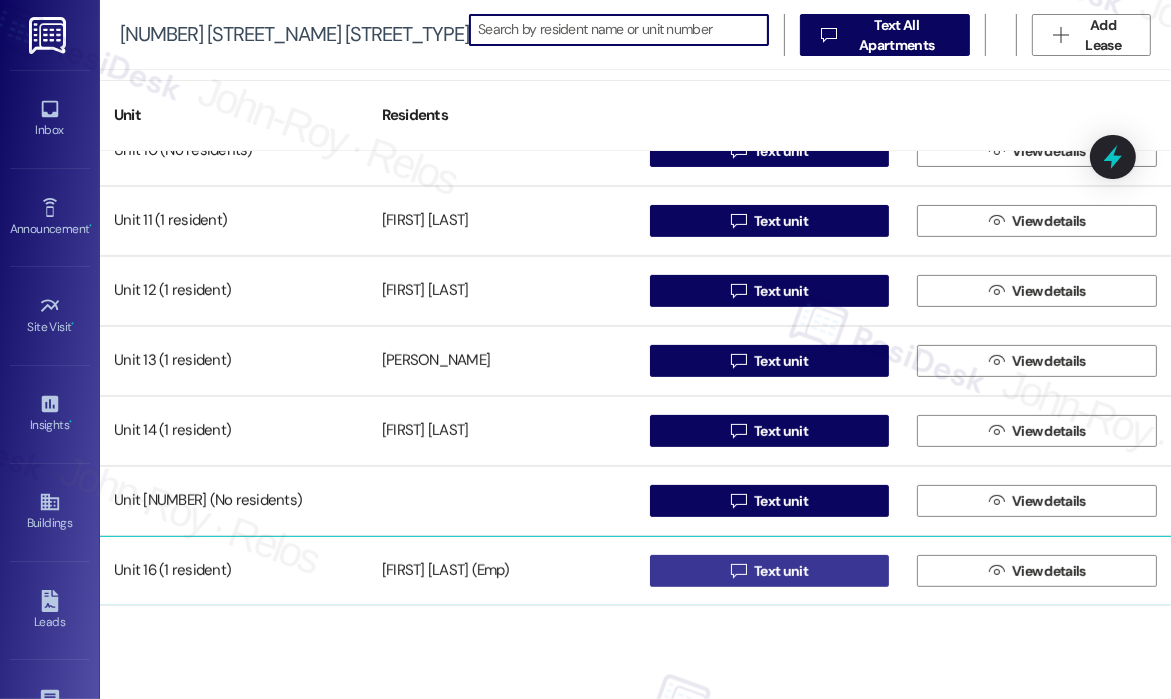 click on "Text unit" at bounding box center (781, 571) 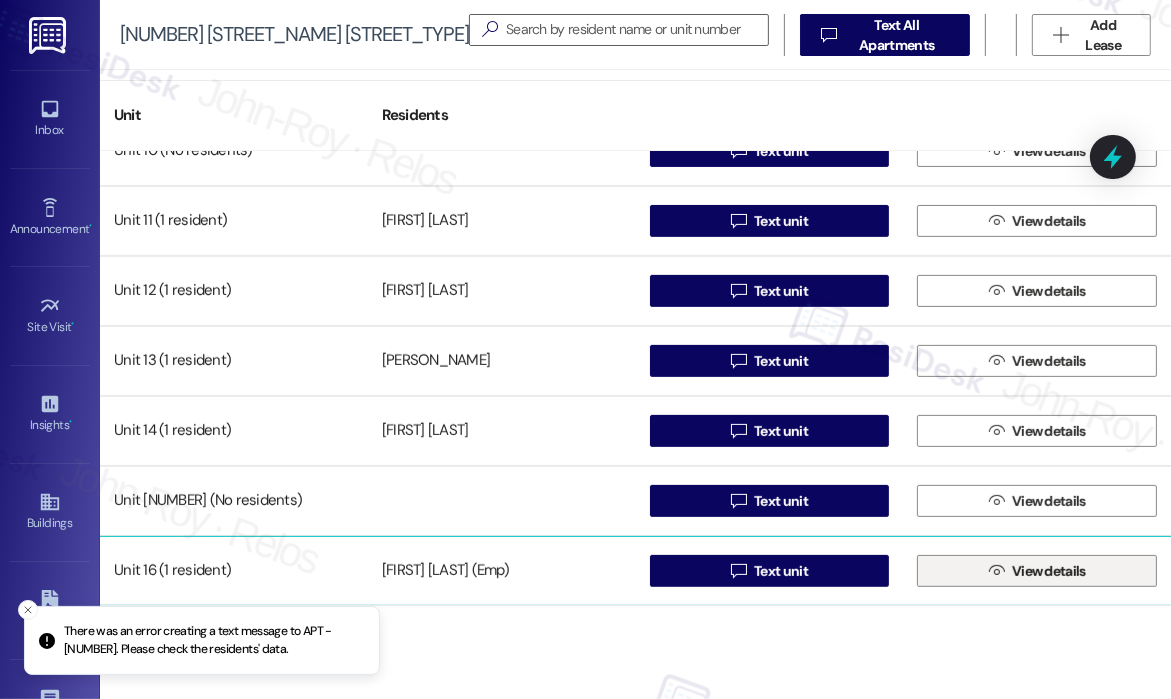 click on "" at bounding box center (996, 571) 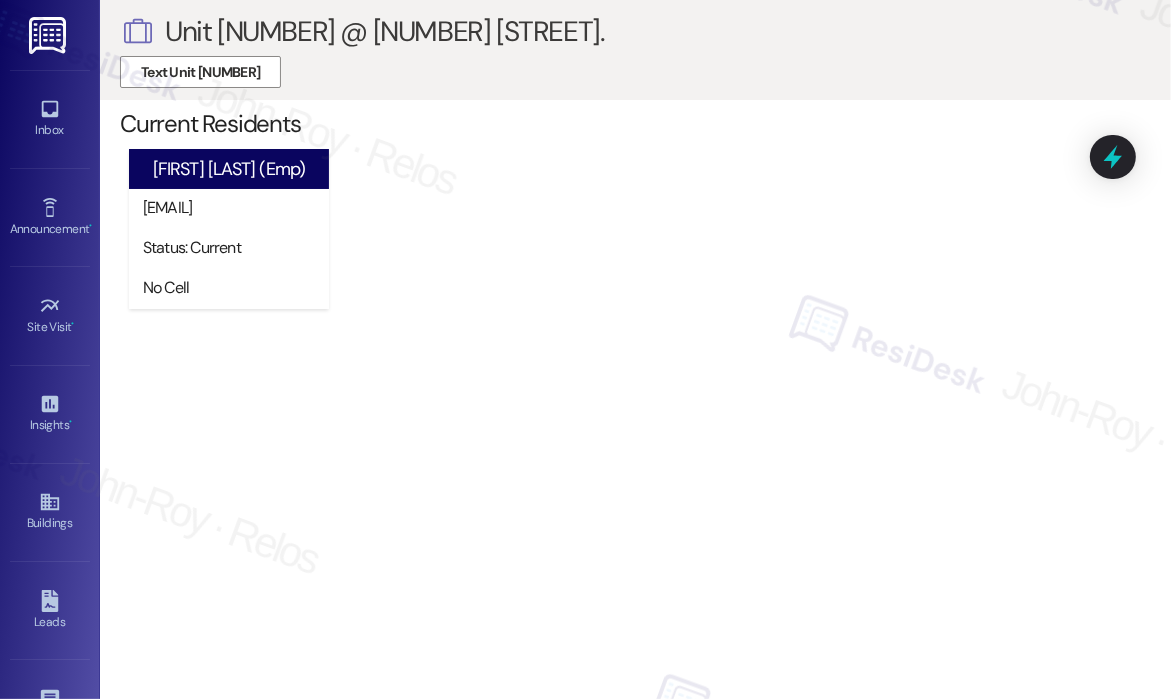 click on " Unit [NUMBER] @ [NUMBER] [STREET_NAME] [STREET_TYPE] Text Unit [NUMBER] Current Residents [PERSON_NAME] (Emp) [EMAIL_ADDRESS] Status: Current No Cell Need to edit this contact? Click to send a request to ResiDesk Support" at bounding box center (635, 349) 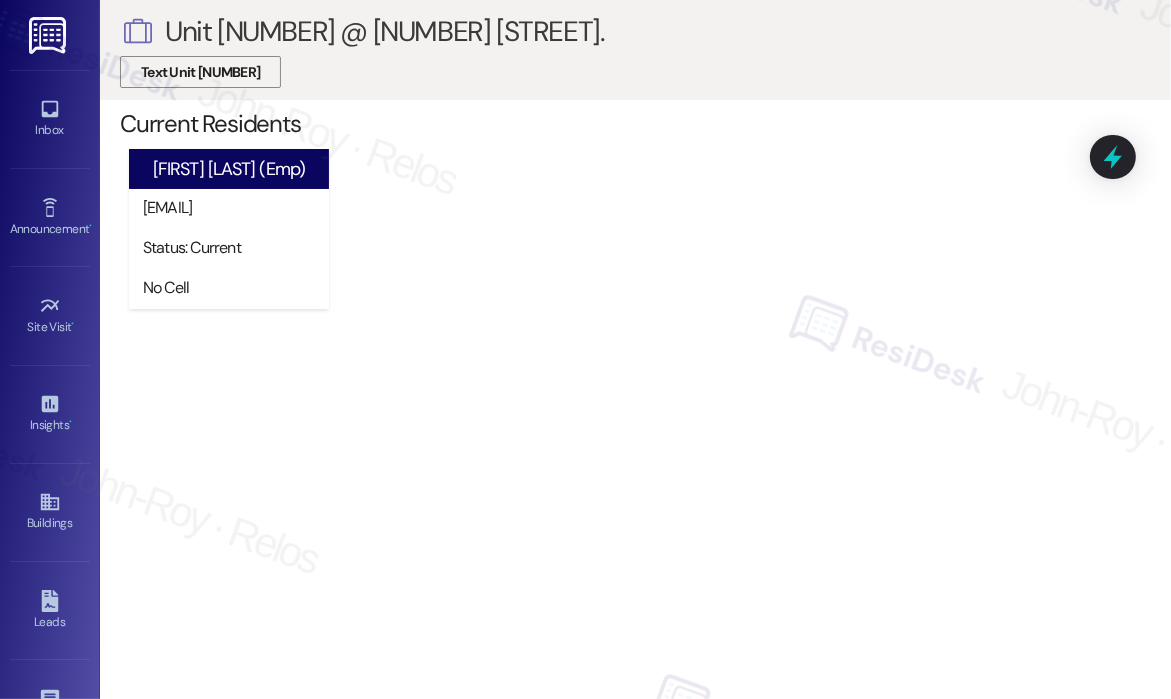 click on "Text Unit [NUMBER]" at bounding box center [200, 72] 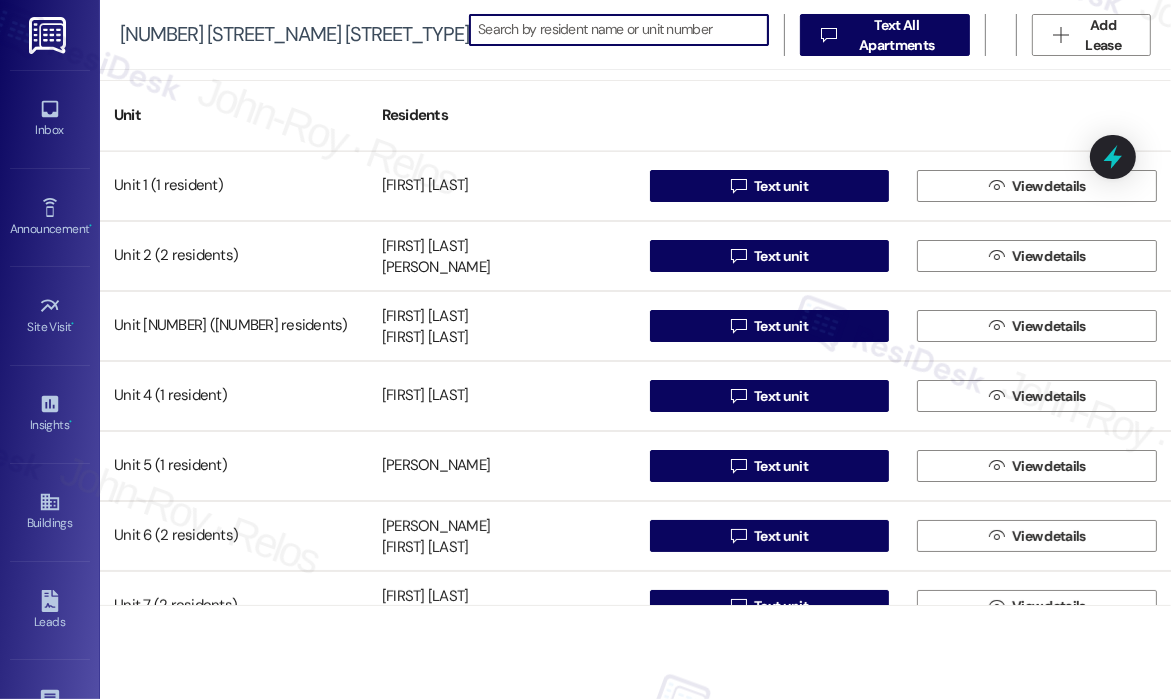 scroll, scrollTop: 0, scrollLeft: 0, axis: both 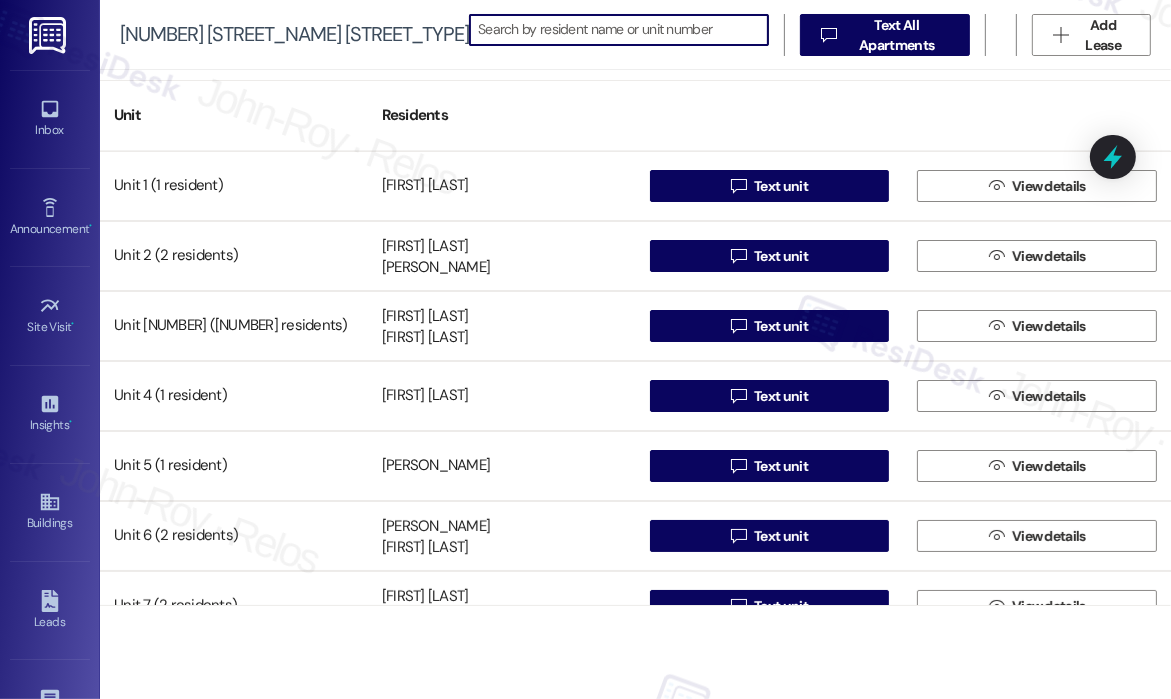click at bounding box center (623, 30) 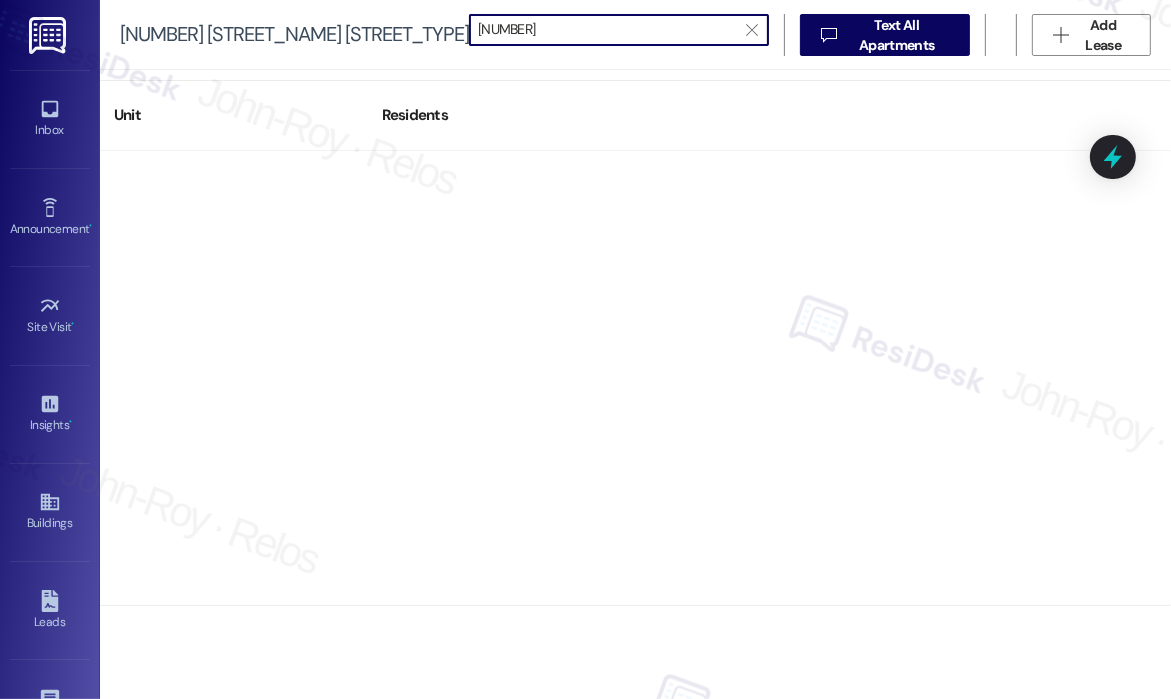 click on "[NUMBER]" at bounding box center [607, 30] 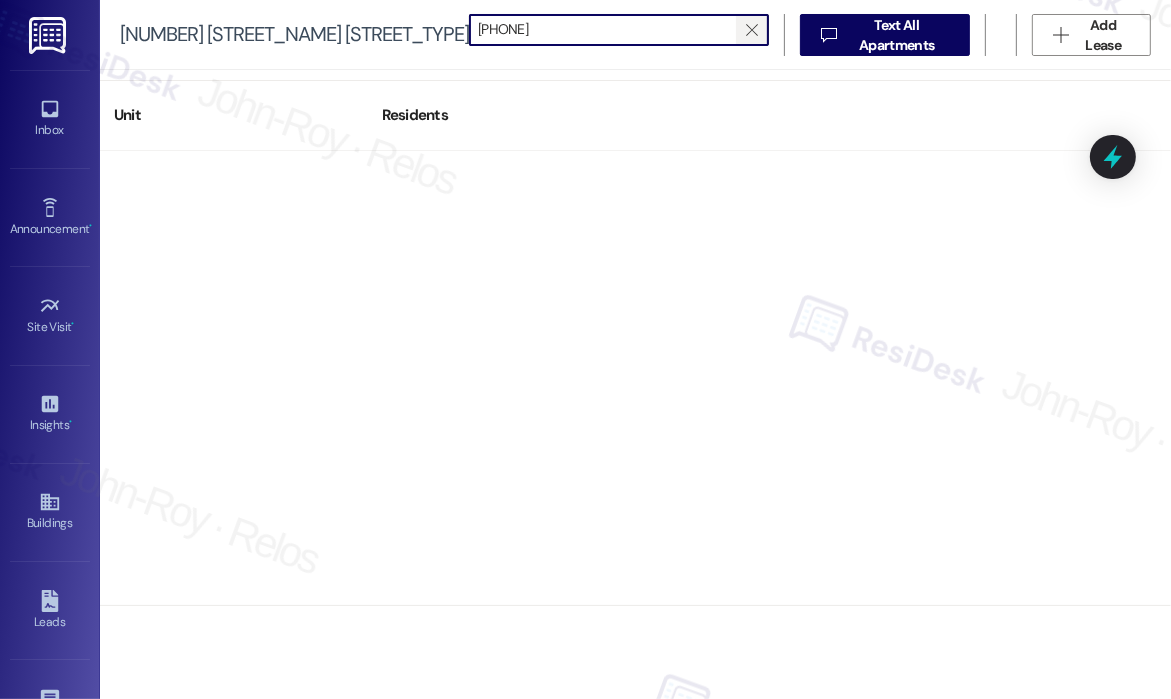 type on "[PHONE]" 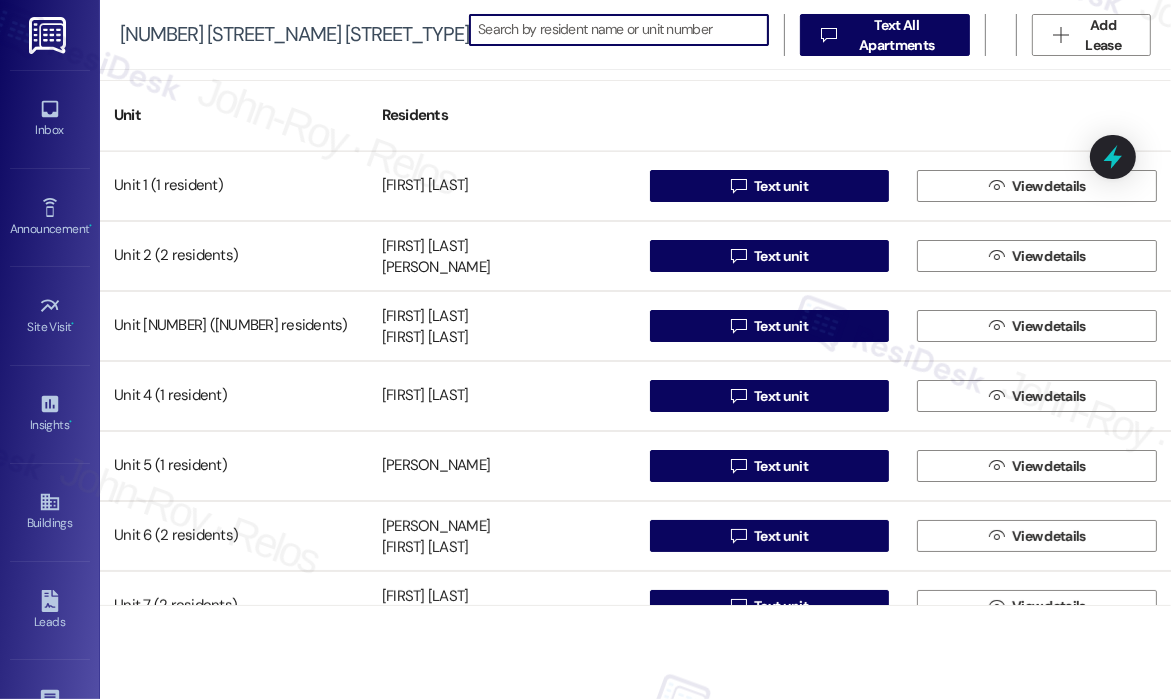 click at bounding box center (623, 30) 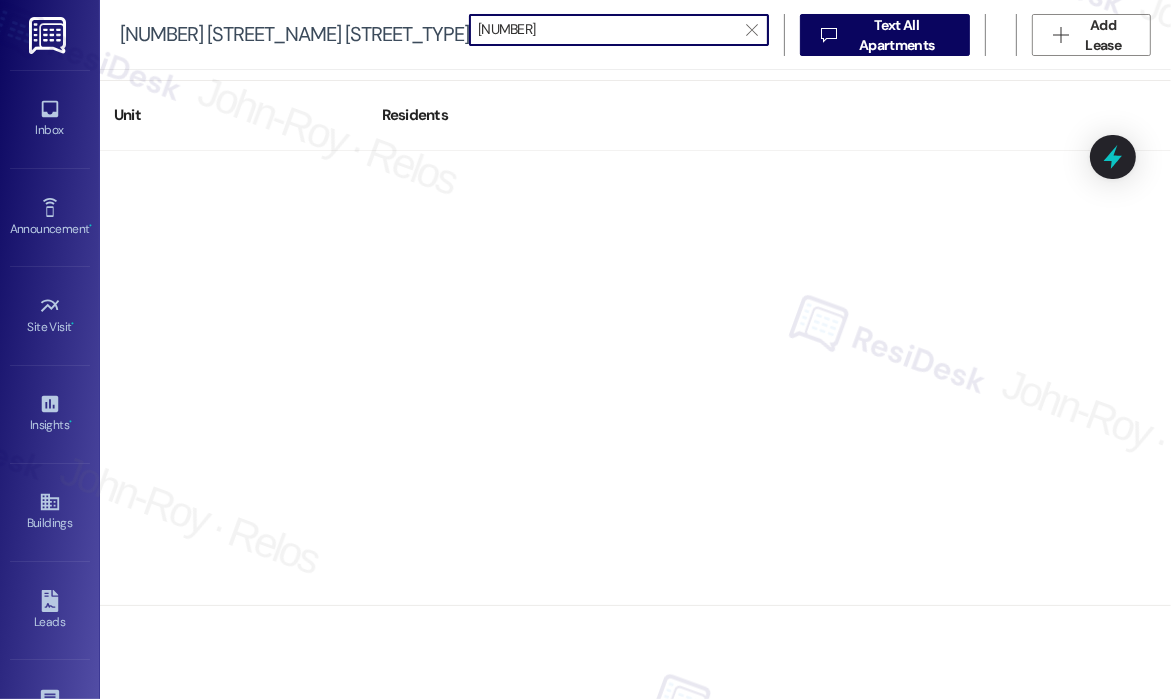drag, startPoint x: 493, startPoint y: 34, endPoint x: 381, endPoint y: 34, distance: 112 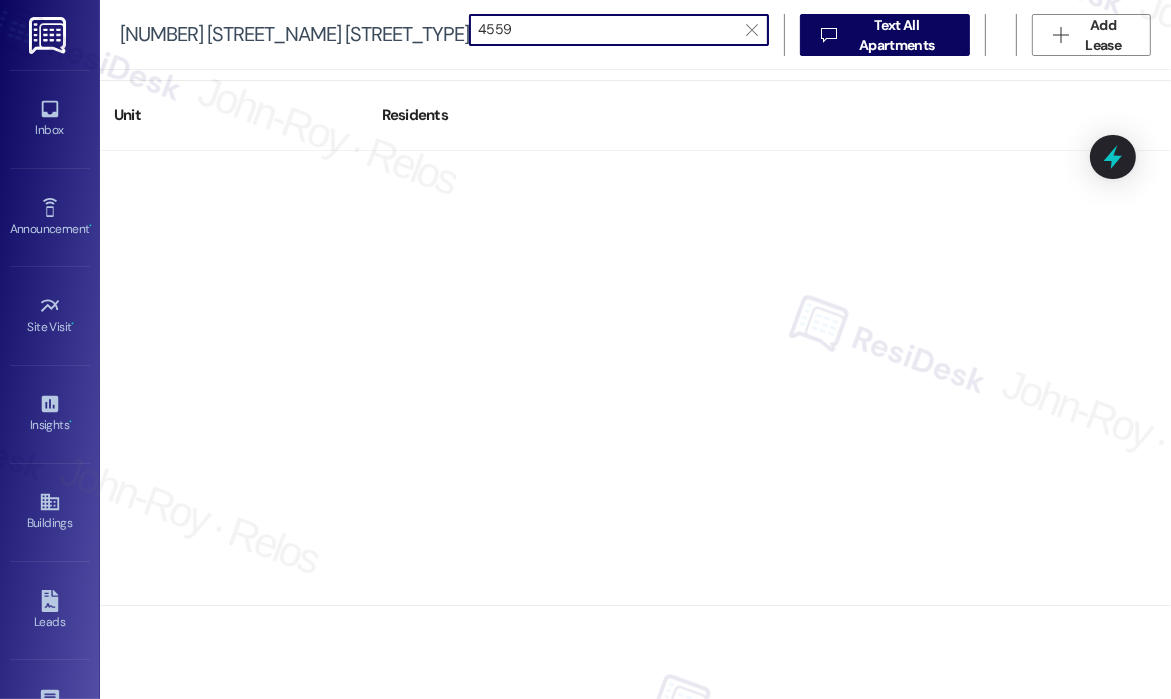 type on "4559" 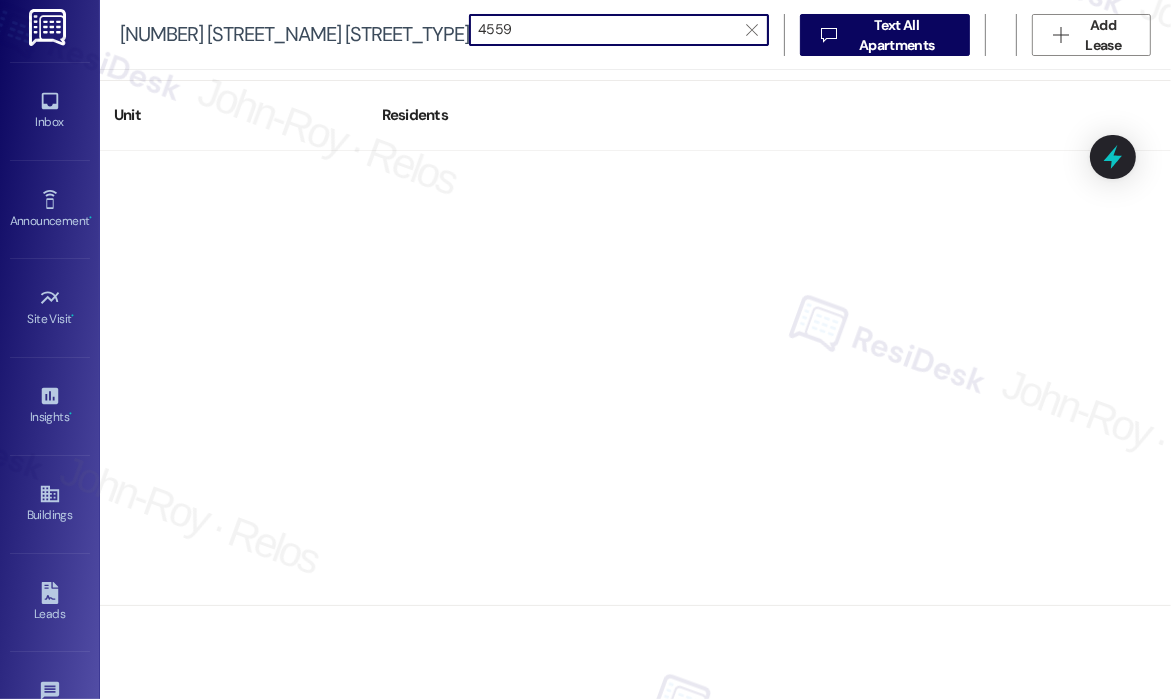 scroll, scrollTop: 0, scrollLeft: 0, axis: both 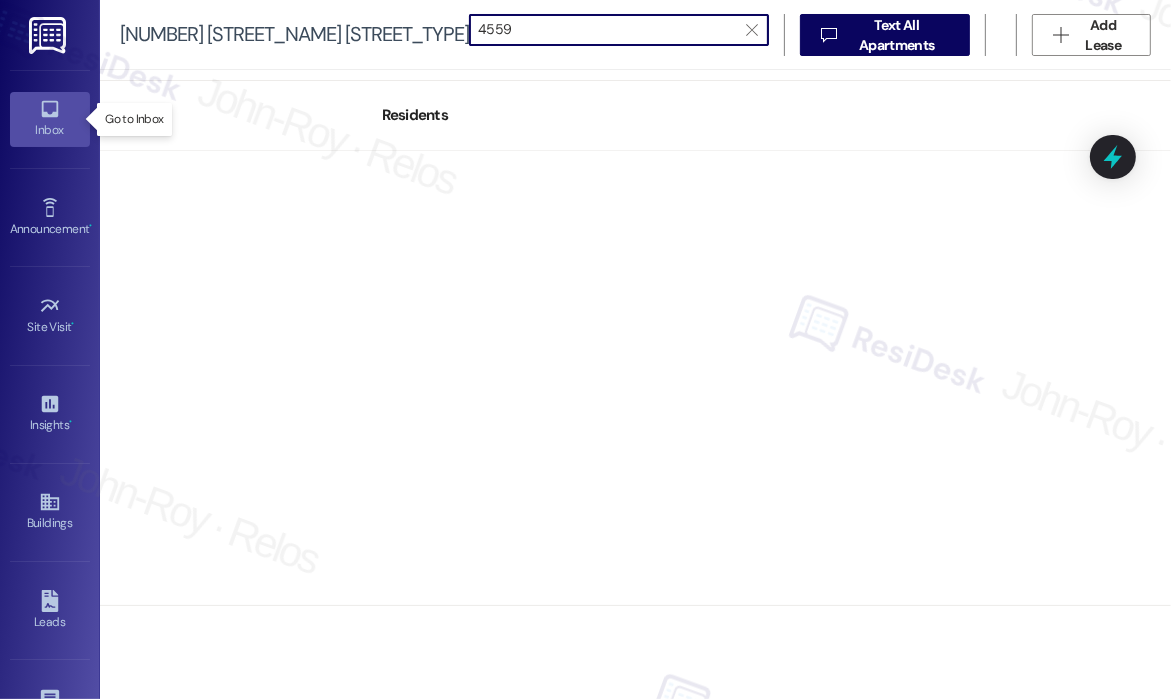click on "Inbox" at bounding box center [50, 130] 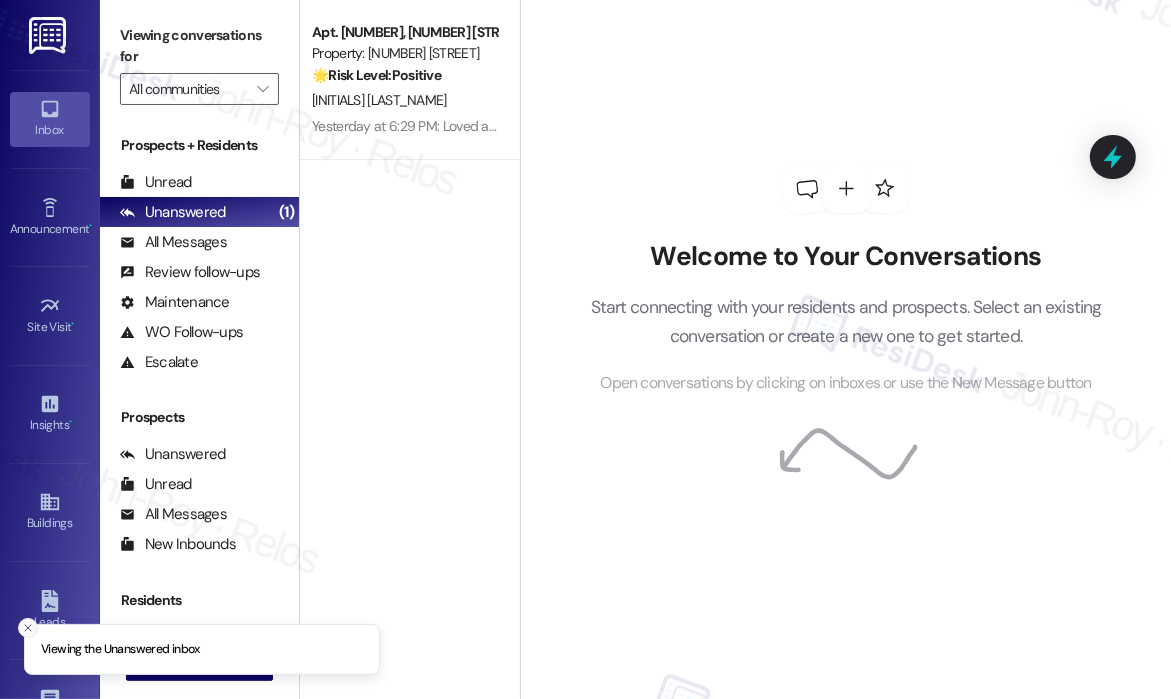 click 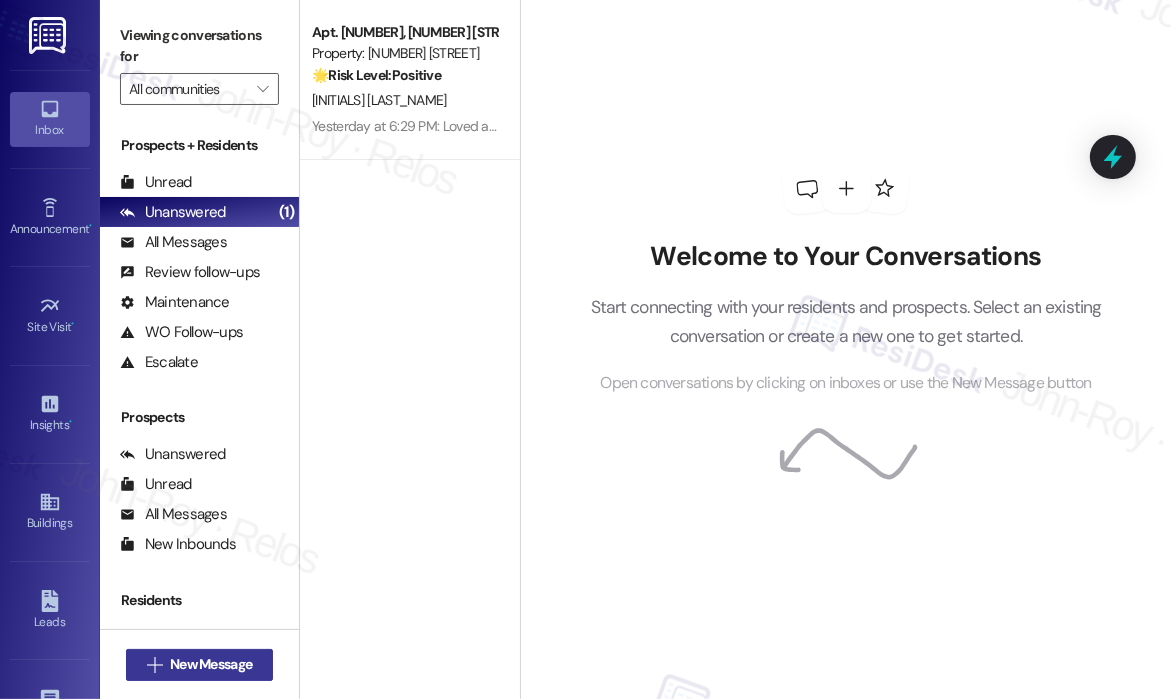 click on "" at bounding box center [154, 665] 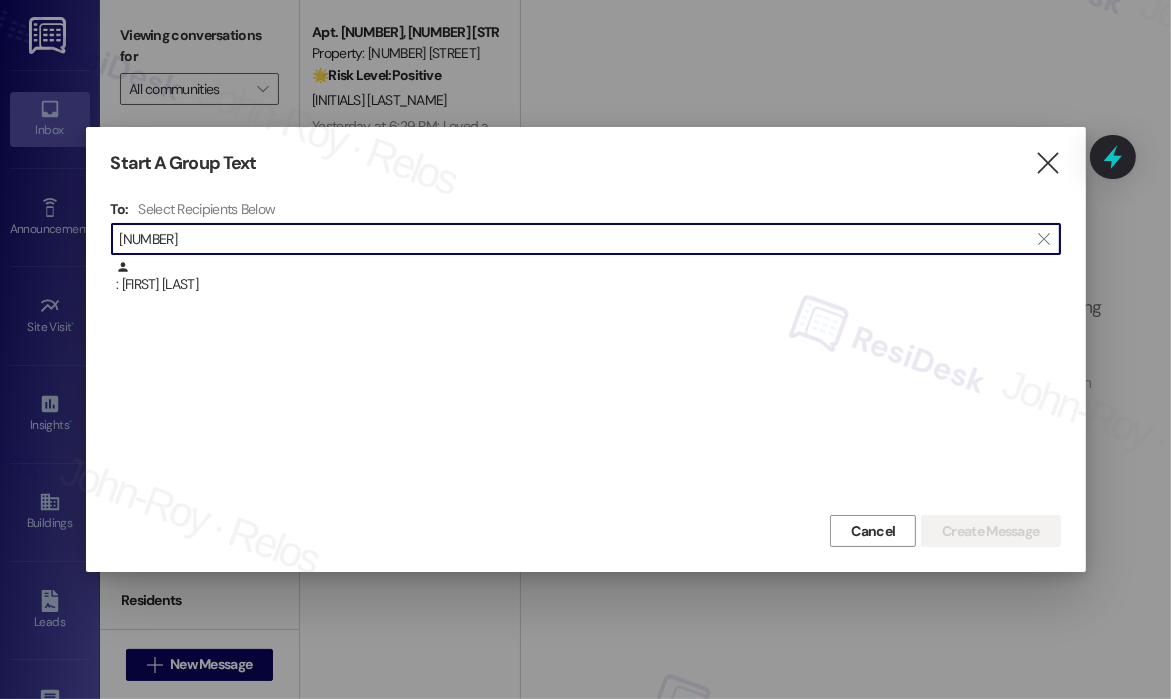 scroll, scrollTop: 0, scrollLeft: 0, axis: both 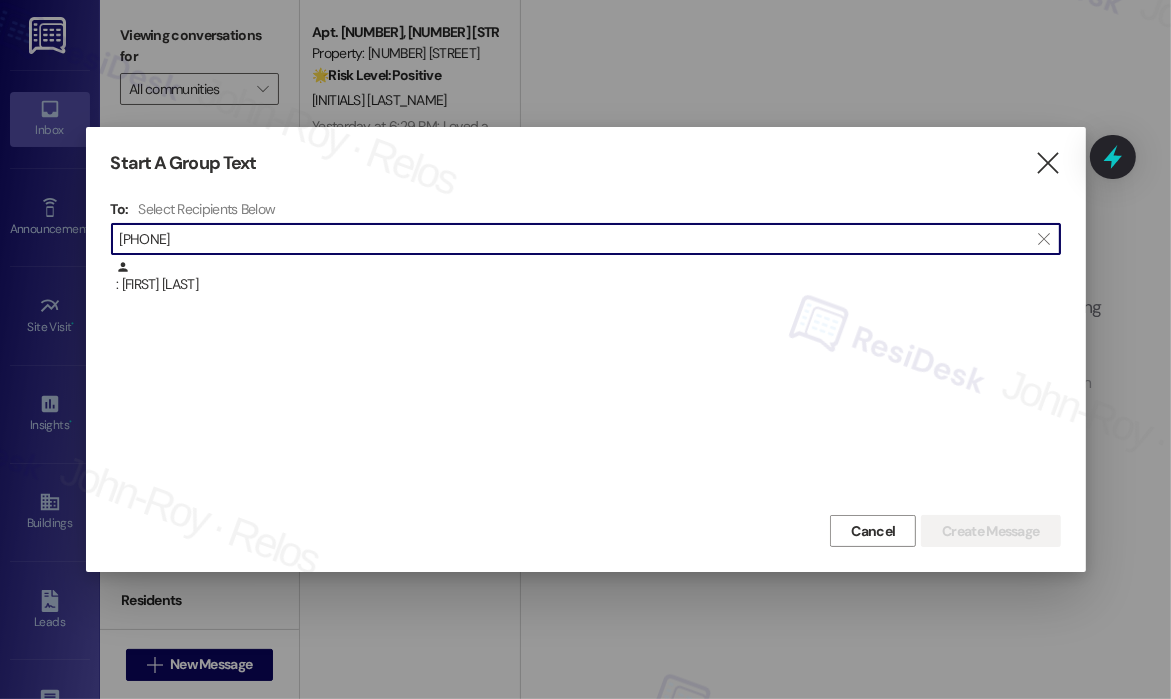 drag, startPoint x: 280, startPoint y: 235, endPoint x: 59, endPoint y: 235, distance: 221 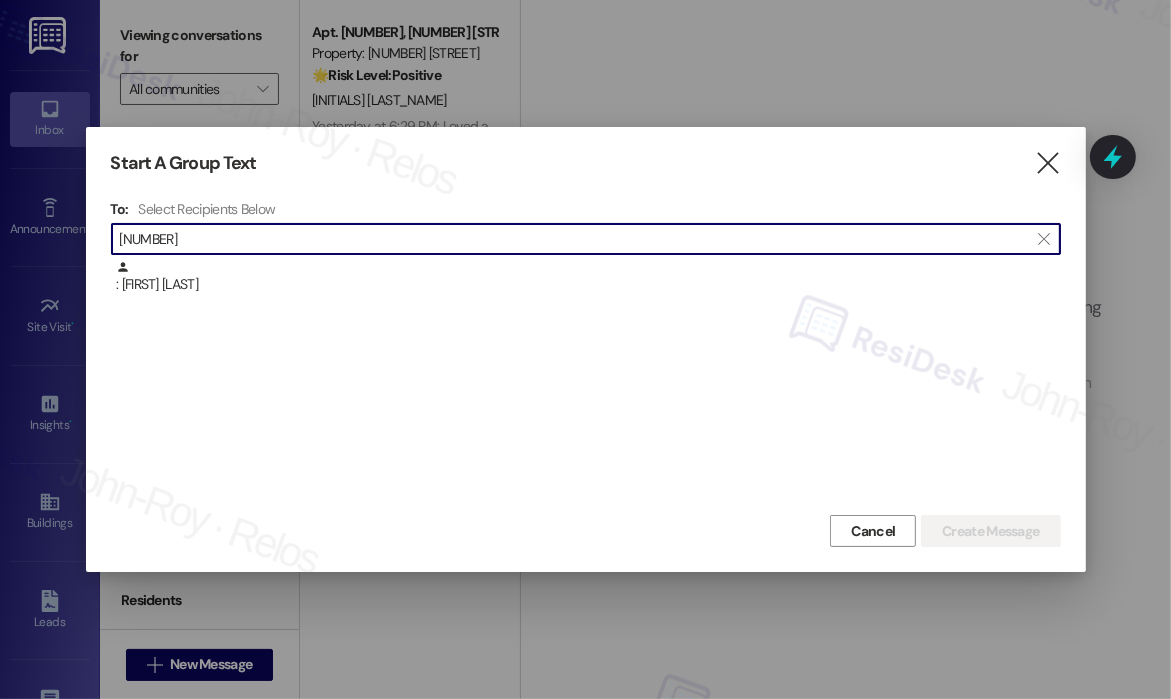 drag, startPoint x: 384, startPoint y: 231, endPoint x: 48, endPoint y: 233, distance: 336.00595 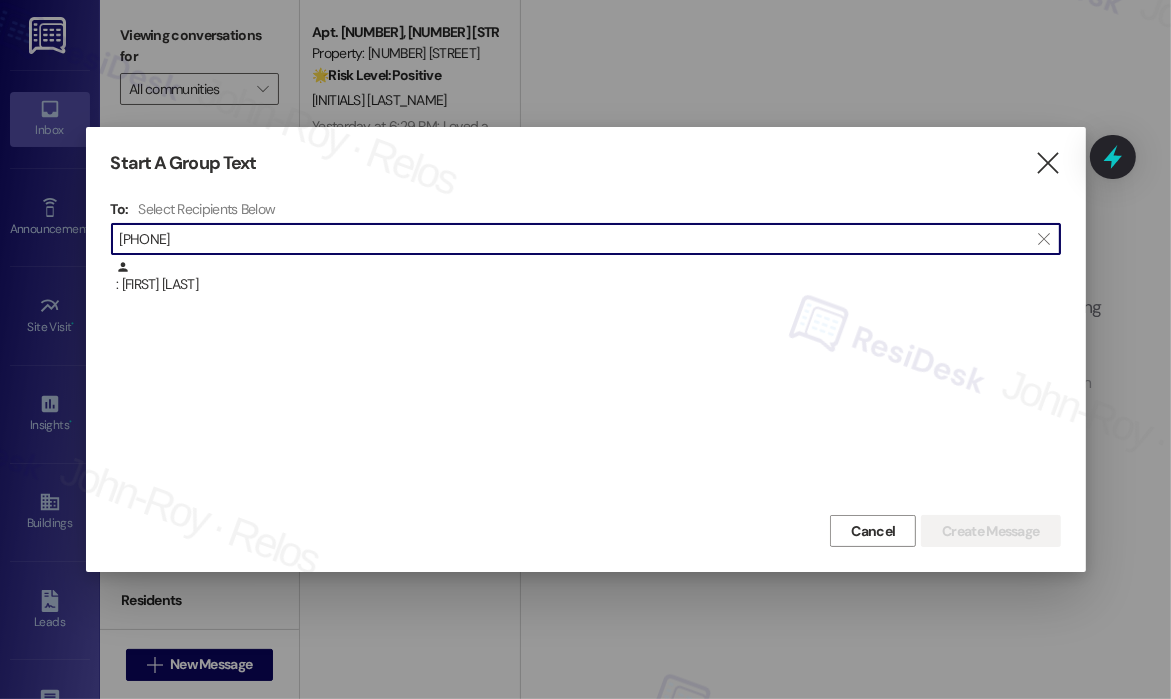 drag, startPoint x: 250, startPoint y: 233, endPoint x: 65, endPoint y: 240, distance: 185.13239 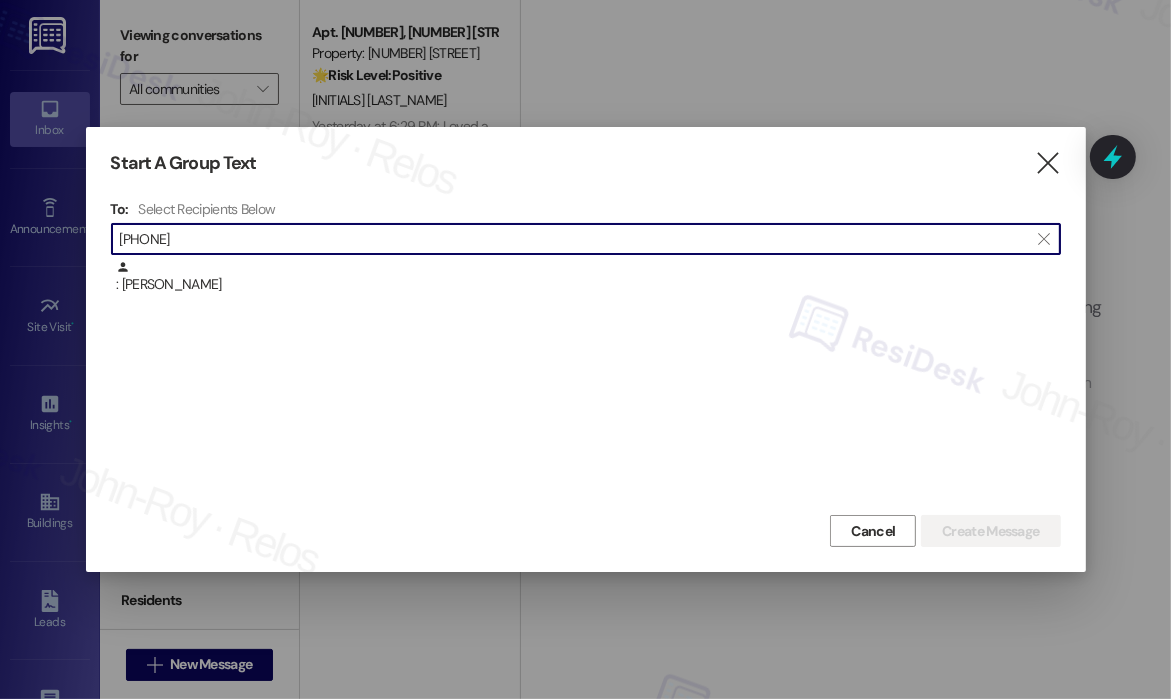 drag, startPoint x: 256, startPoint y: 243, endPoint x: 67, endPoint y: 239, distance: 189.04233 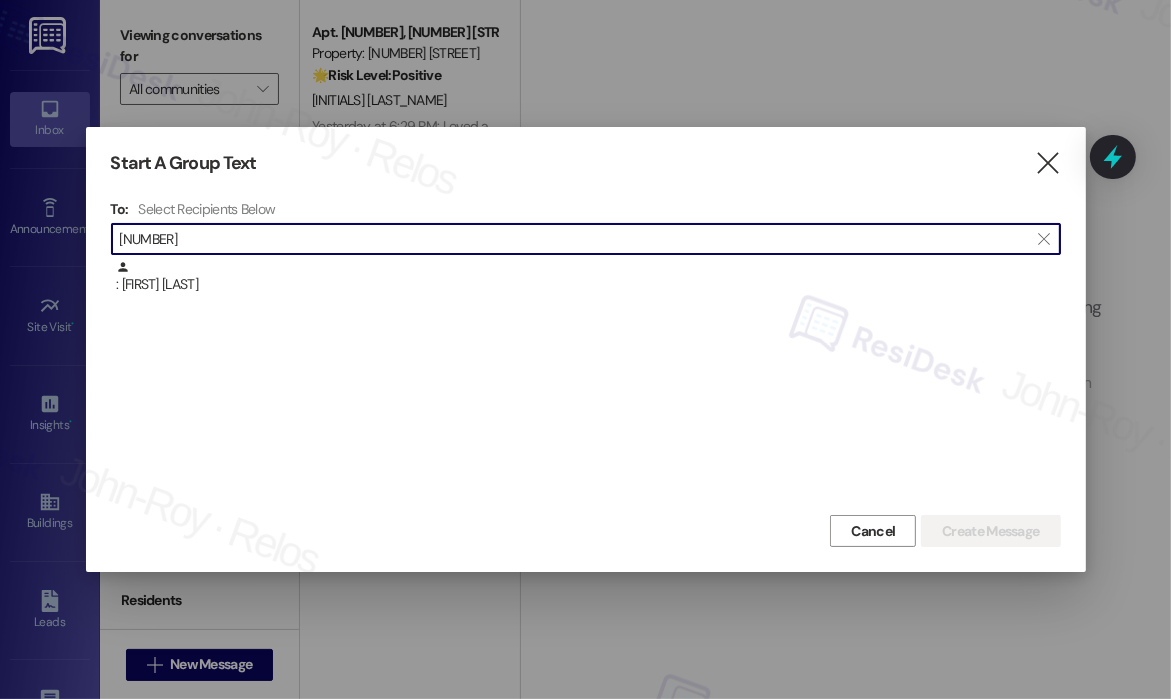 drag, startPoint x: 296, startPoint y: 238, endPoint x: 84, endPoint y: 238, distance: 212 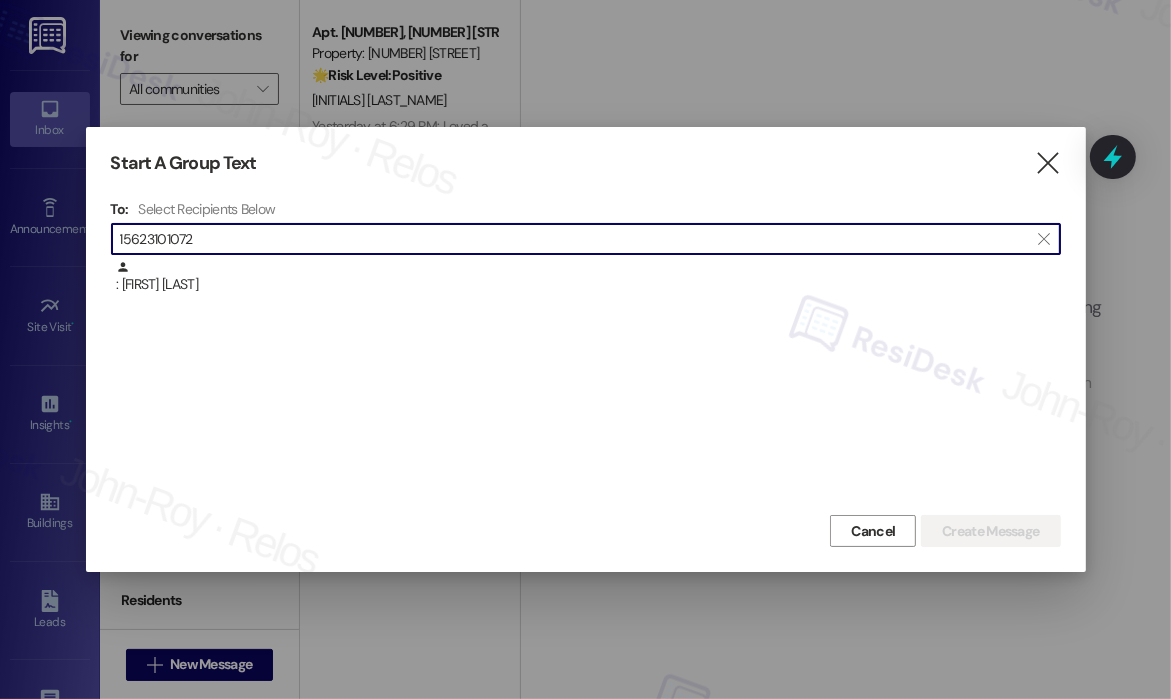 scroll, scrollTop: 0, scrollLeft: 0, axis: both 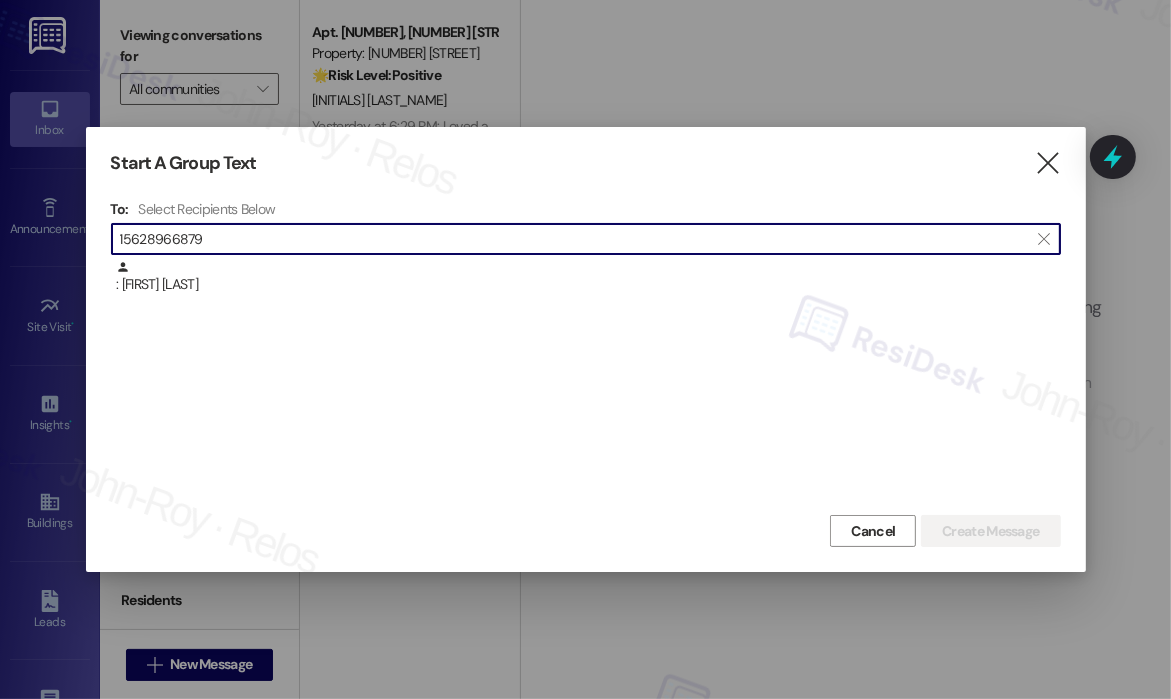 paste on "4726958" 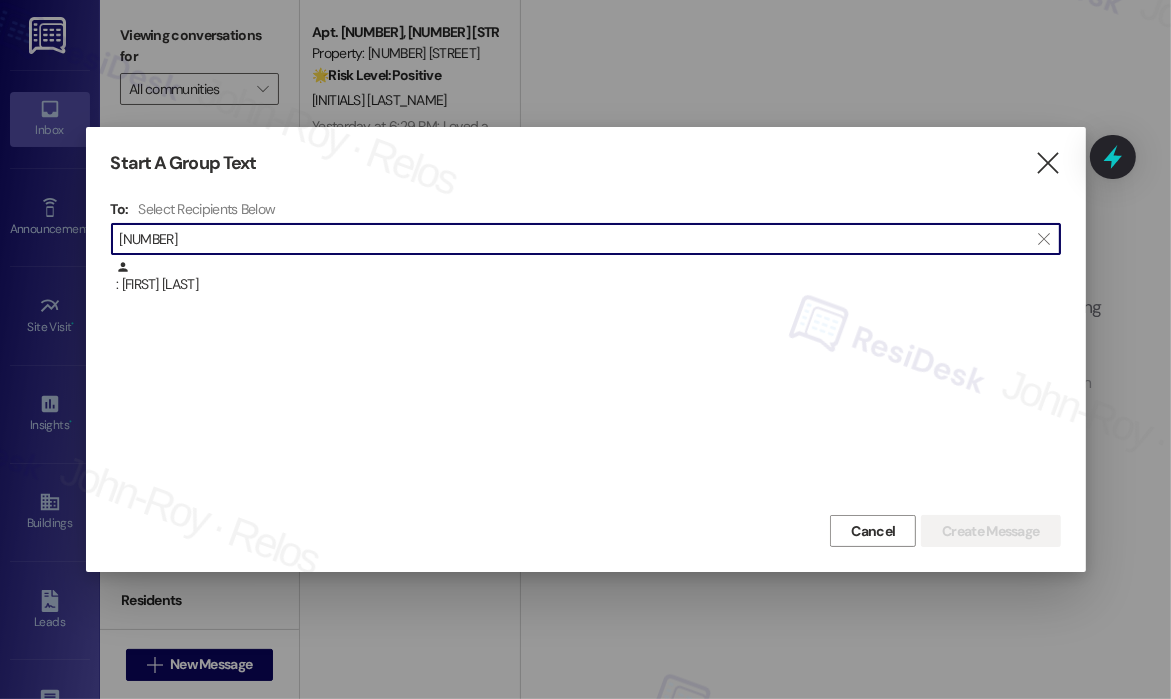 paste on "[POSTAL CODE]" 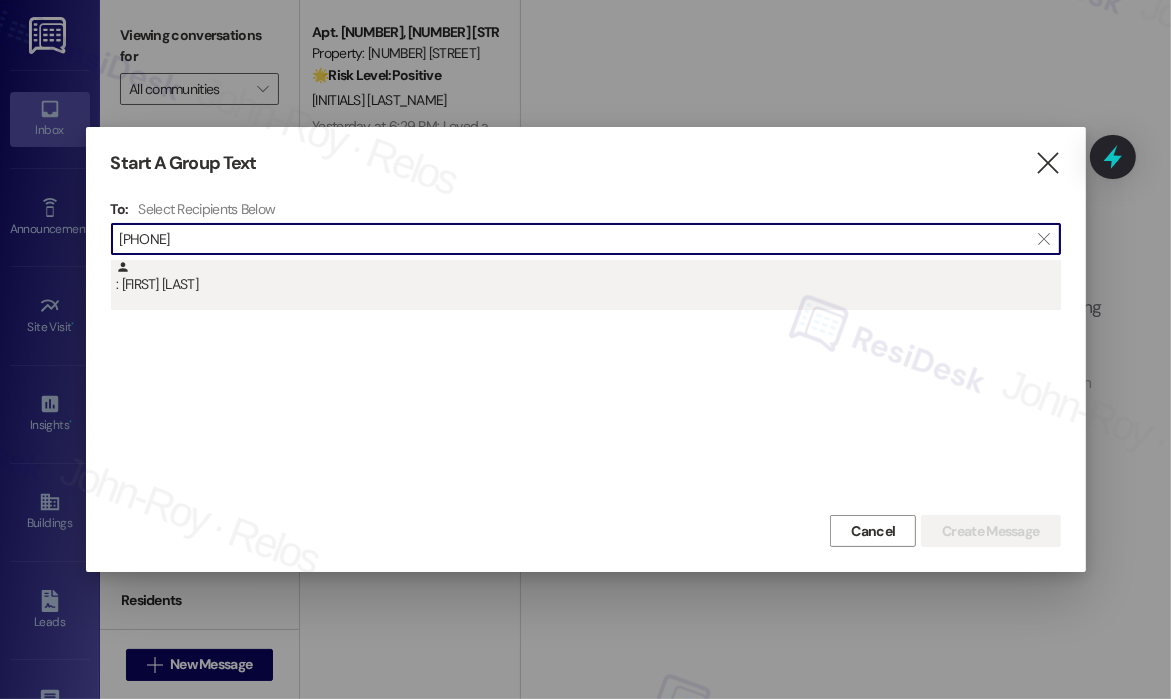 type on "[PHONE]" 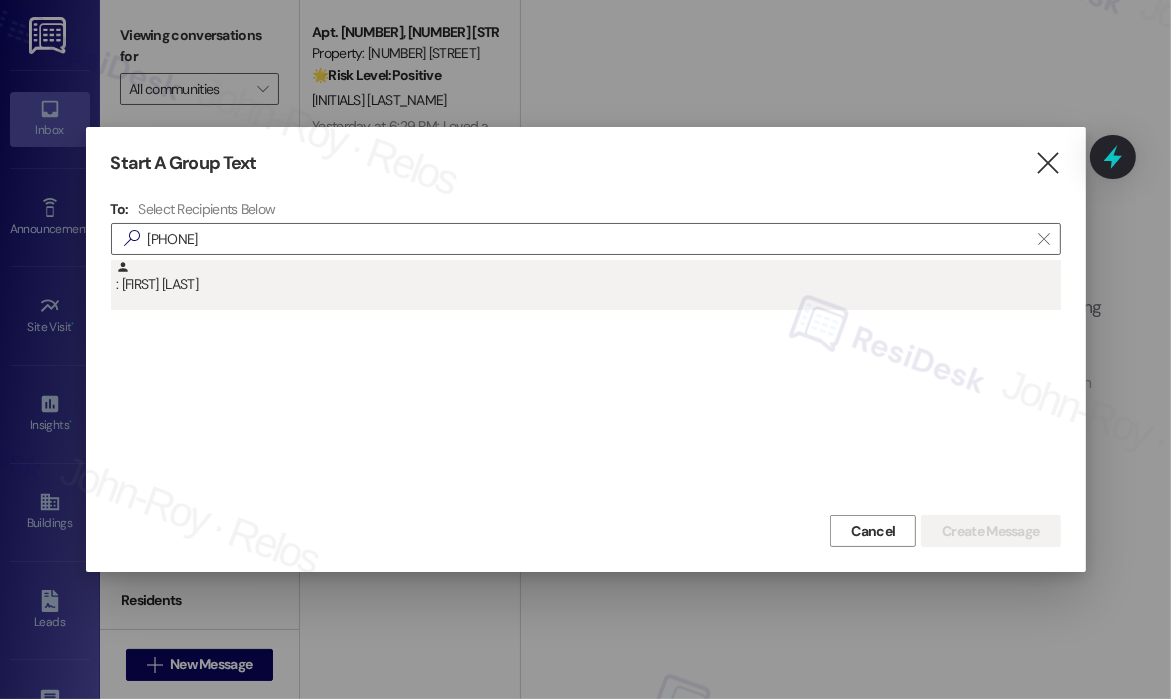 click on ": [FIRST] [LAST]" at bounding box center (588, 277) 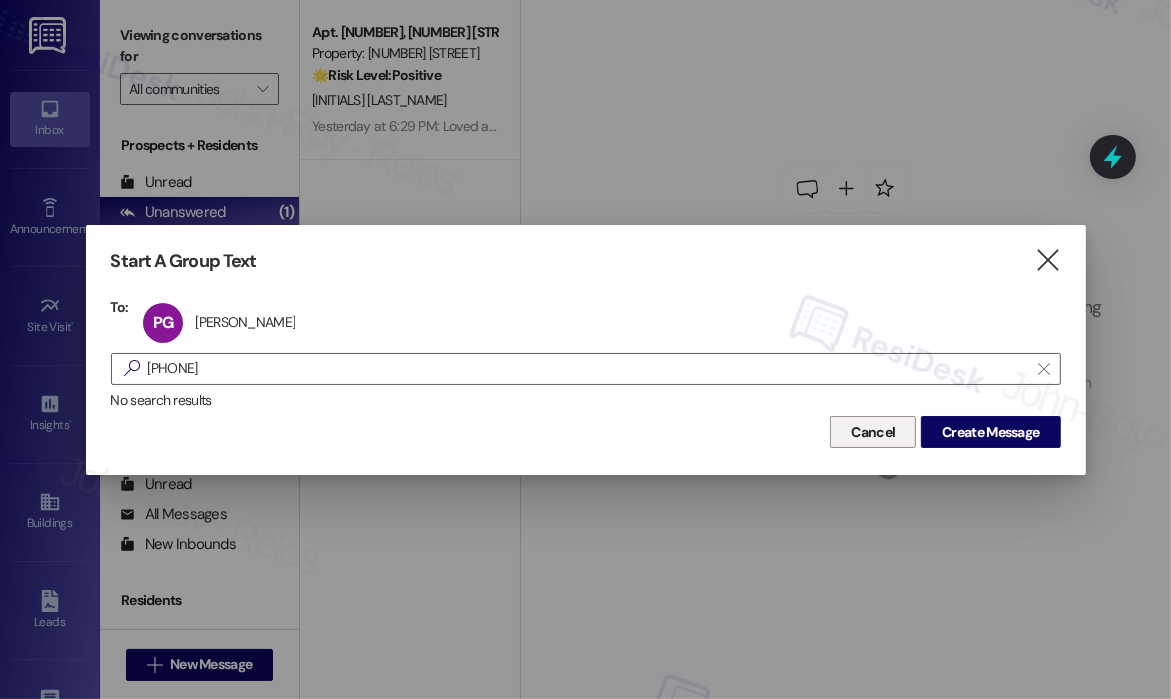 click on "Cancel" at bounding box center (873, 432) 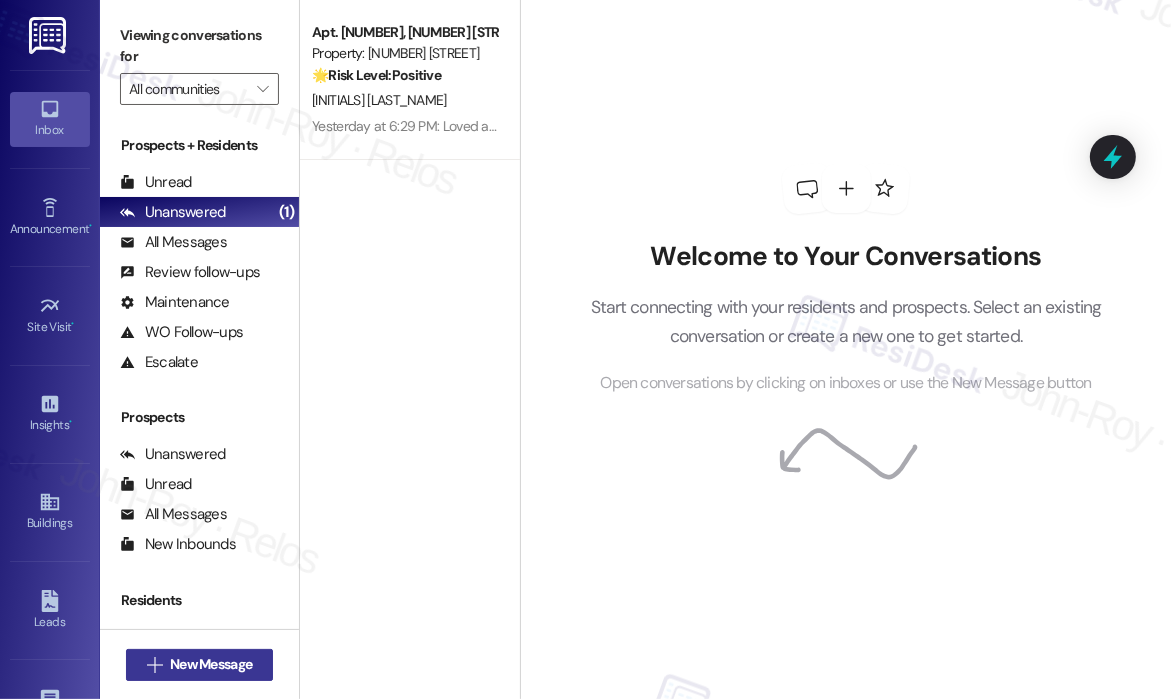 click on " New Message" at bounding box center [200, 664] 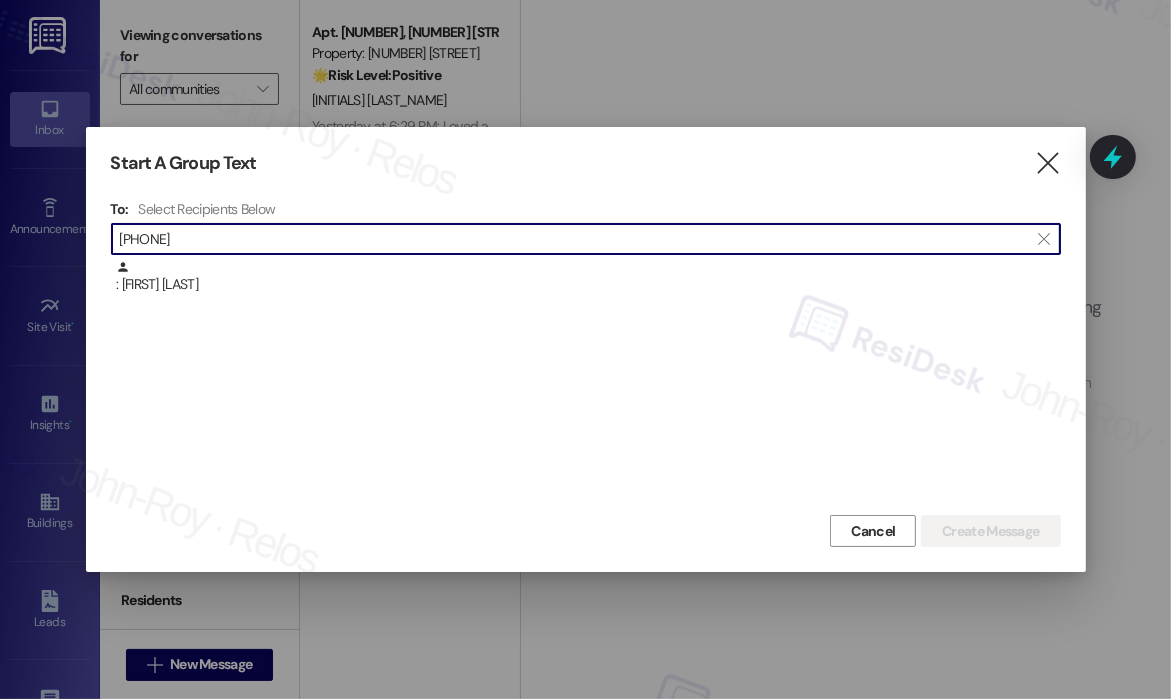 paste on "[NUMBER]" 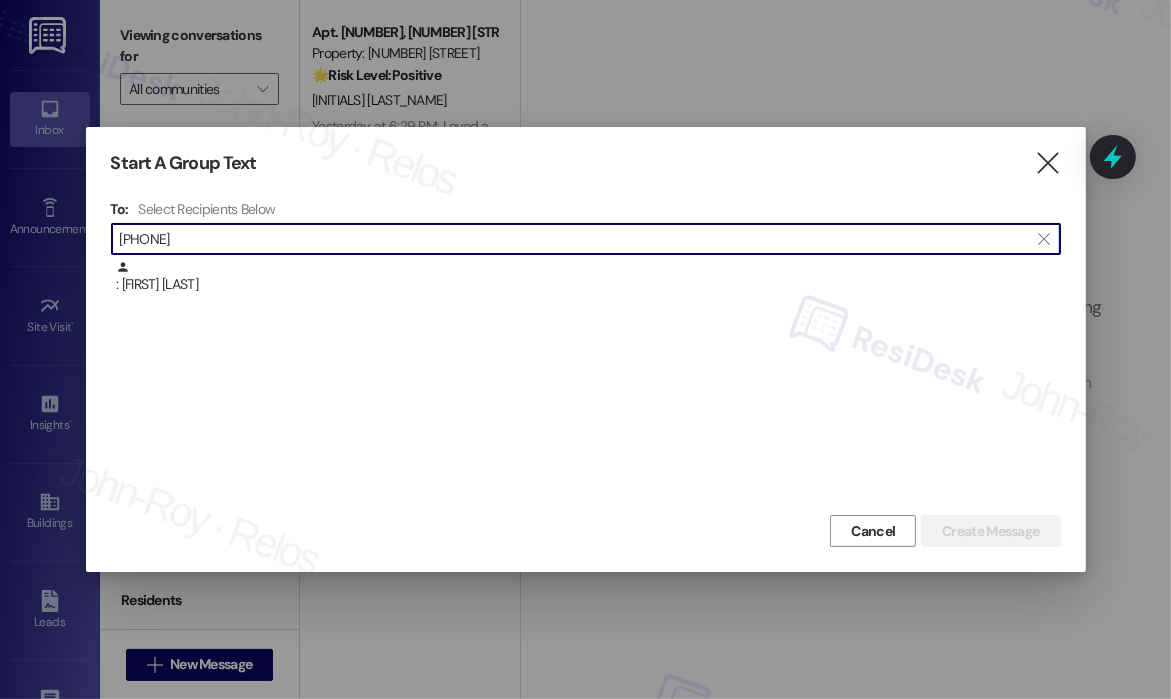 type on "[PHONE]" 